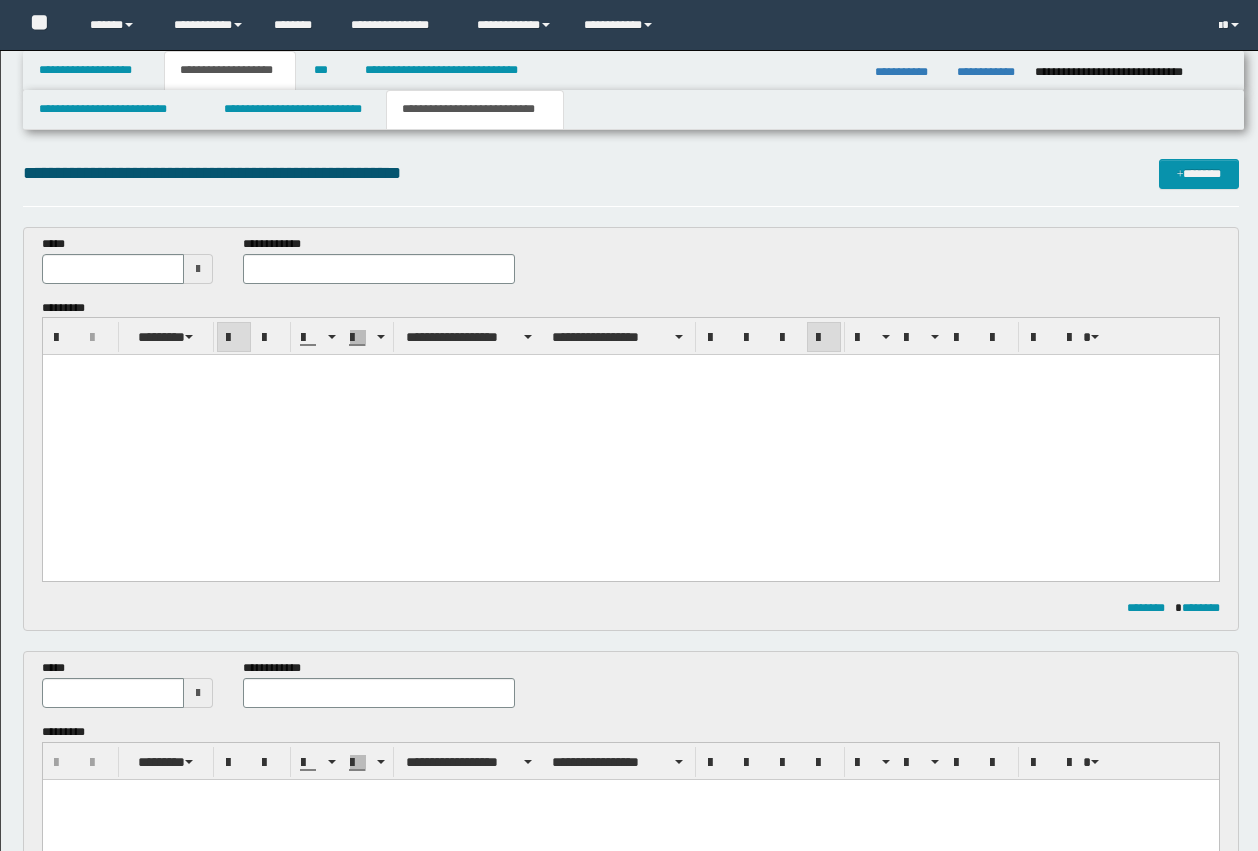 scroll, scrollTop: 966, scrollLeft: 0, axis: vertical 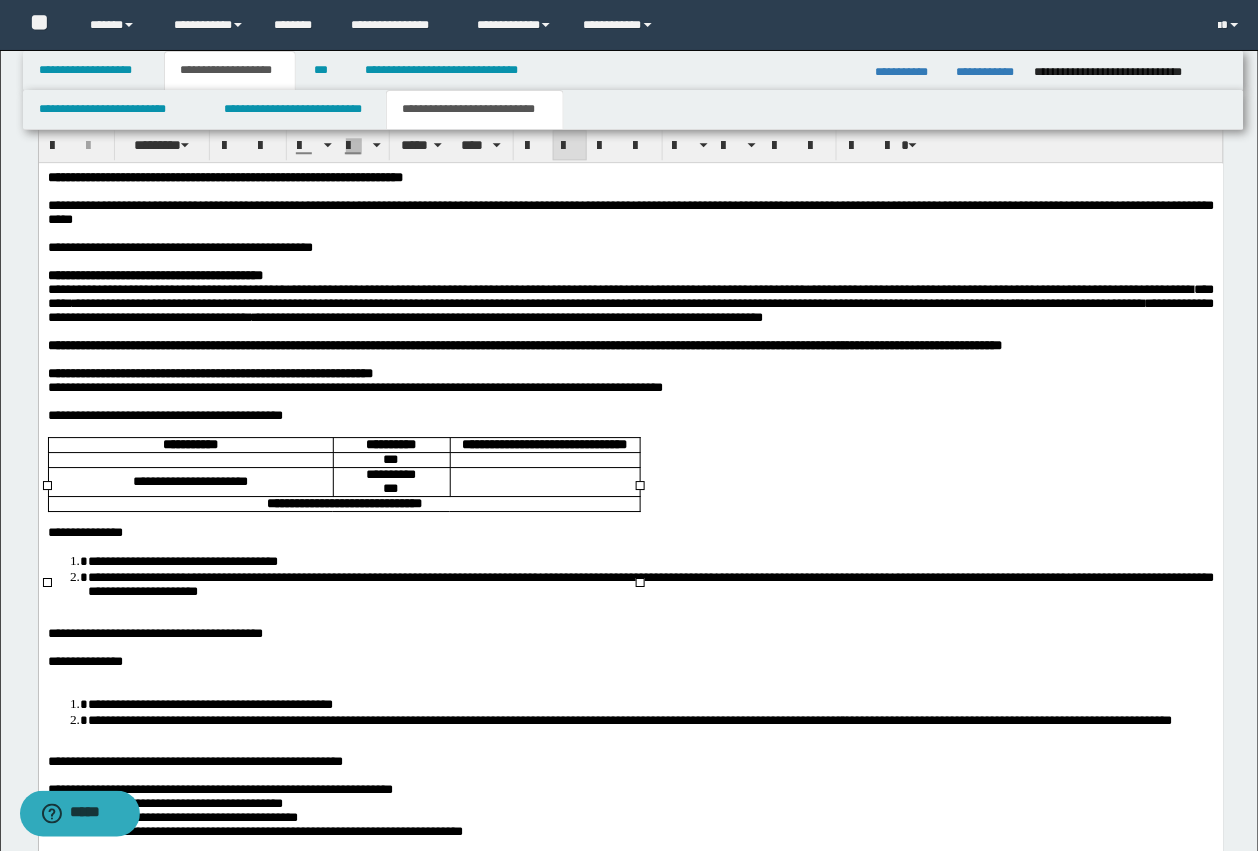 click on "**********" at bounding box center (182, 560) 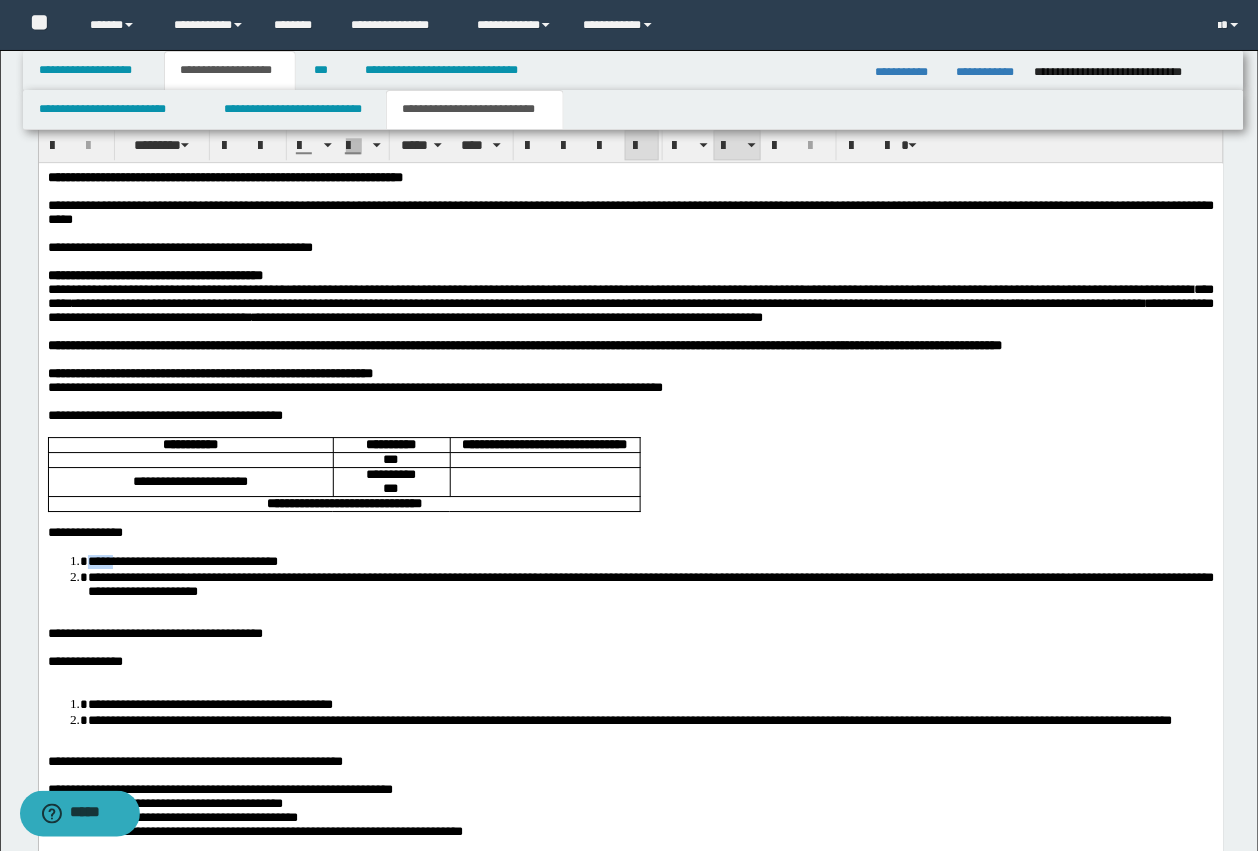 click on "**********" at bounding box center [182, 560] 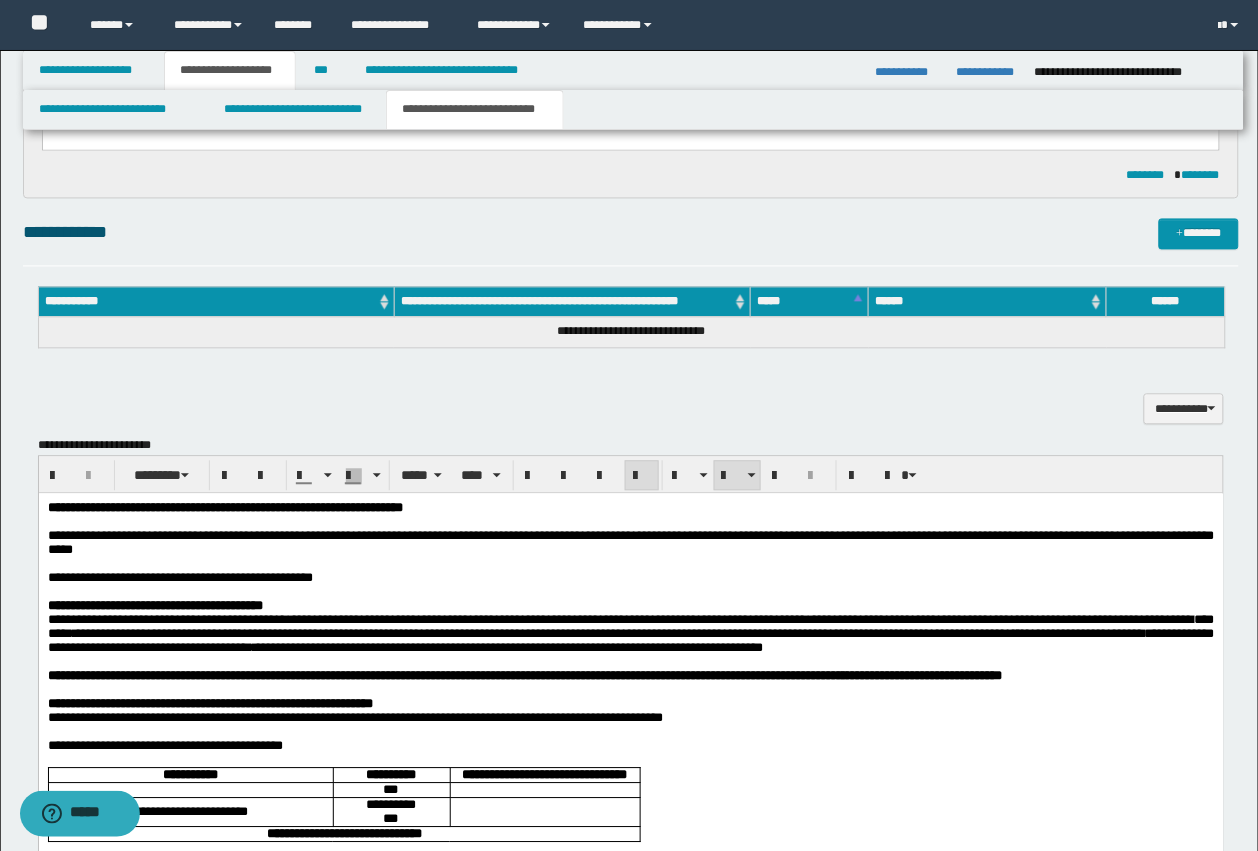 scroll, scrollTop: 716, scrollLeft: 0, axis: vertical 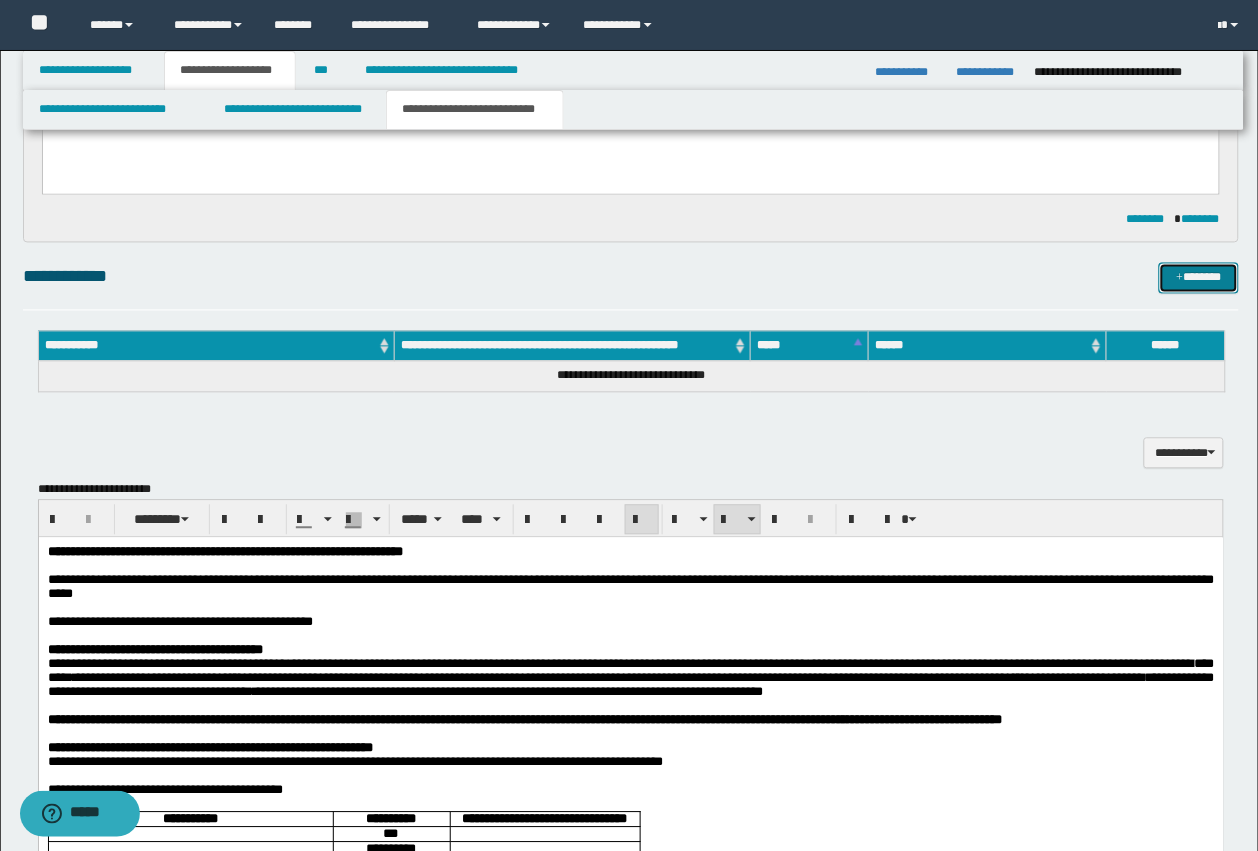 click at bounding box center [1180, 279] 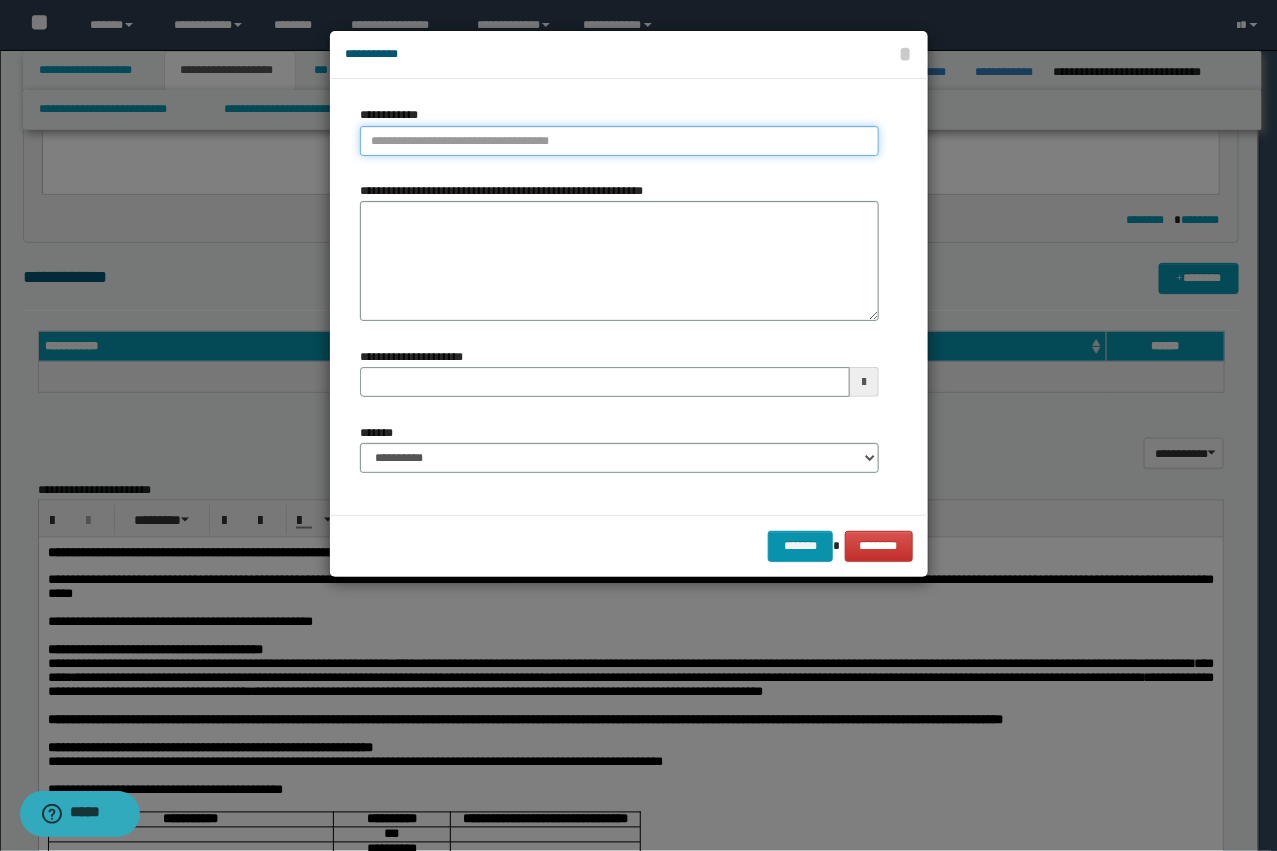 click on "**********" at bounding box center (619, 141) 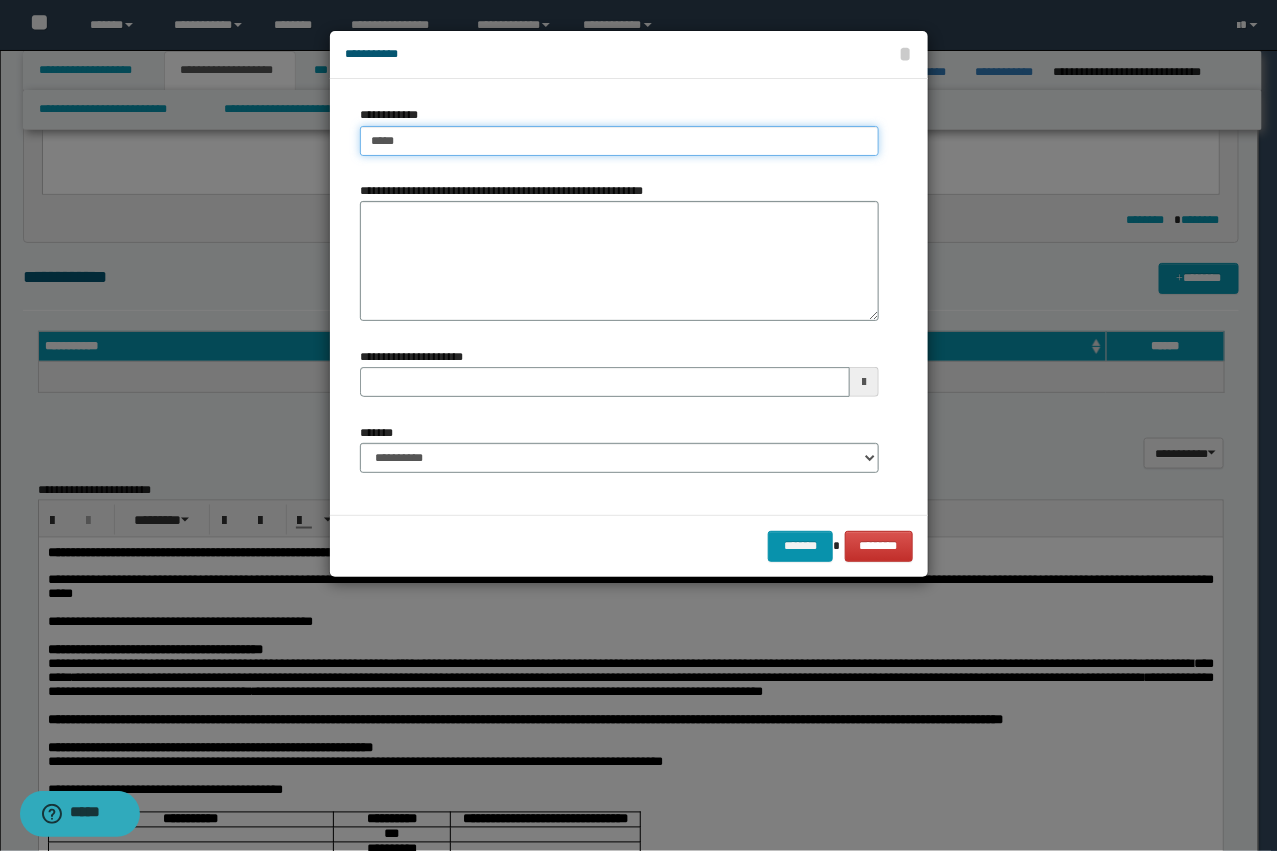 type on "****" 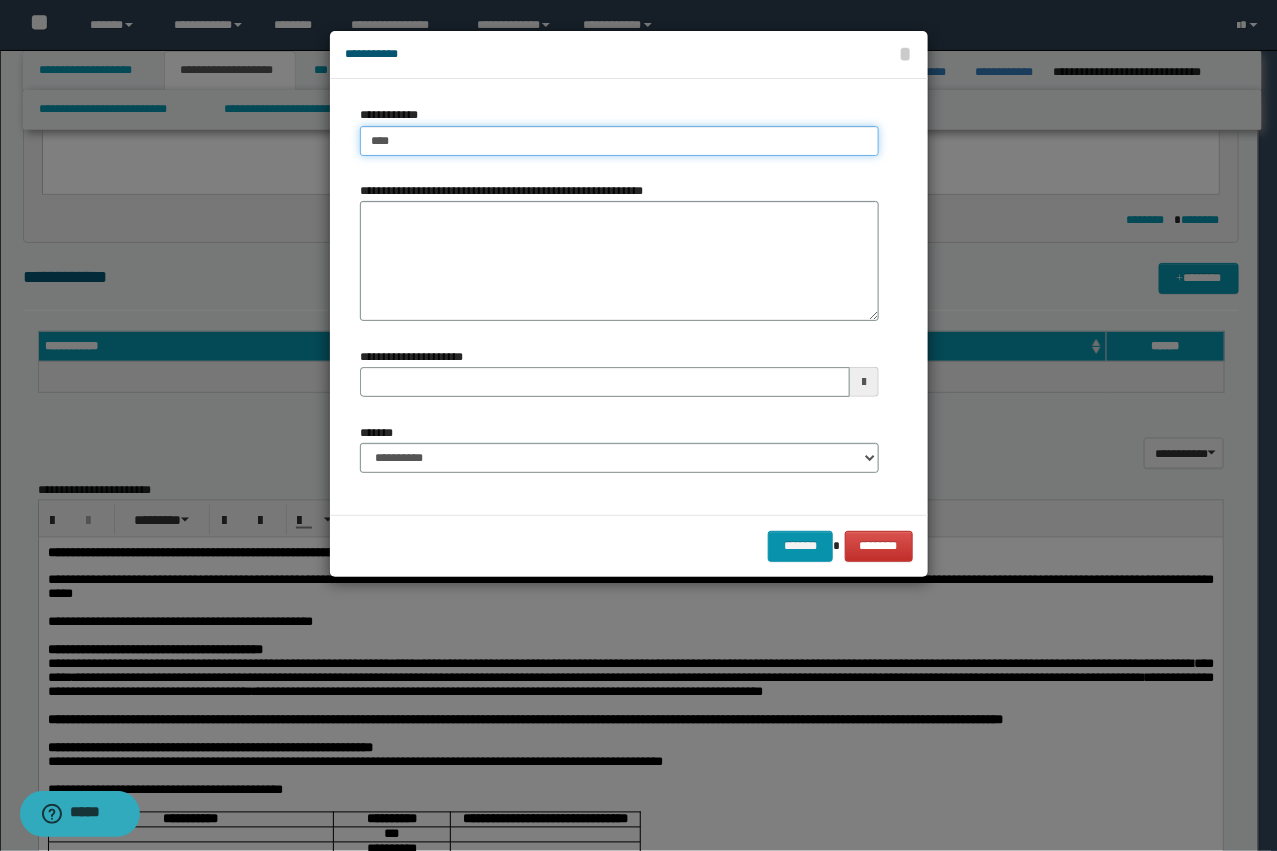 type on "****" 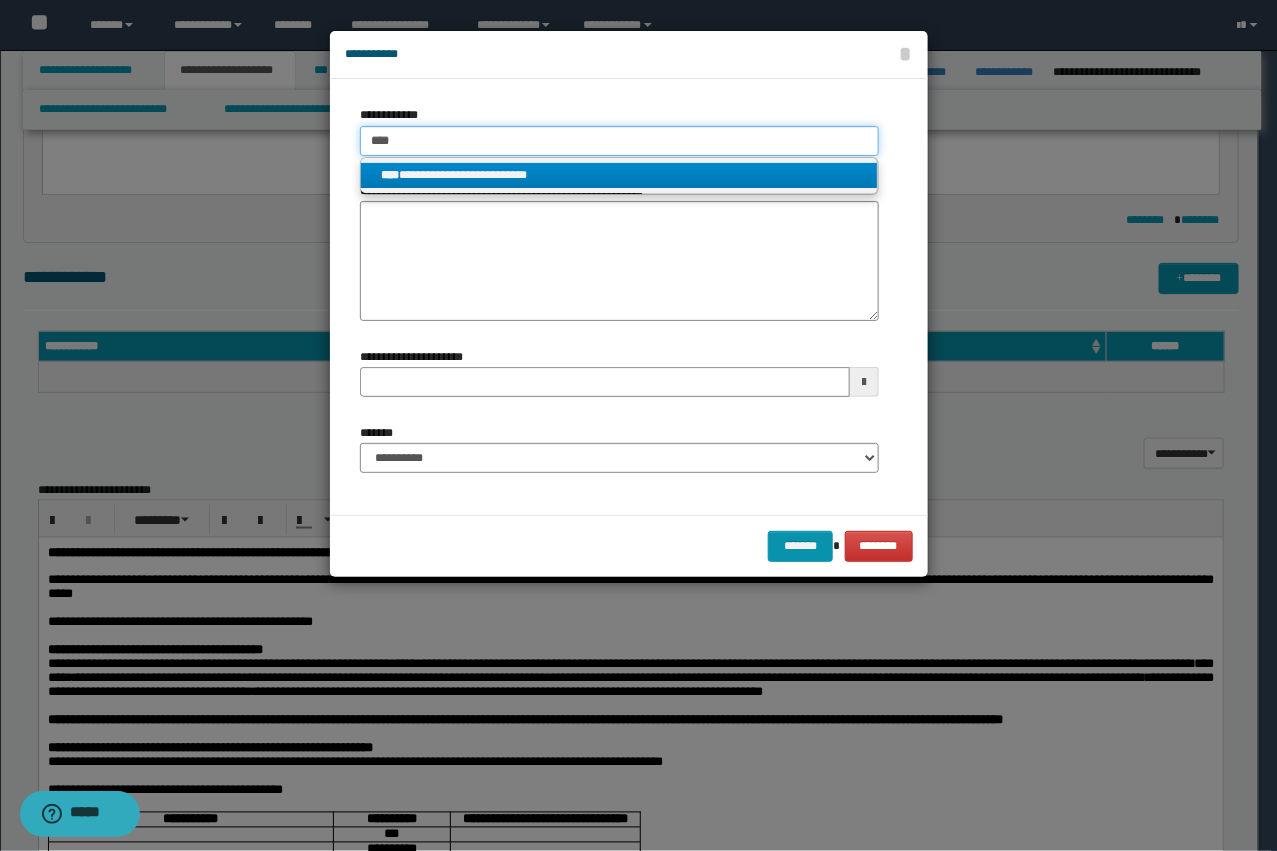 type on "****" 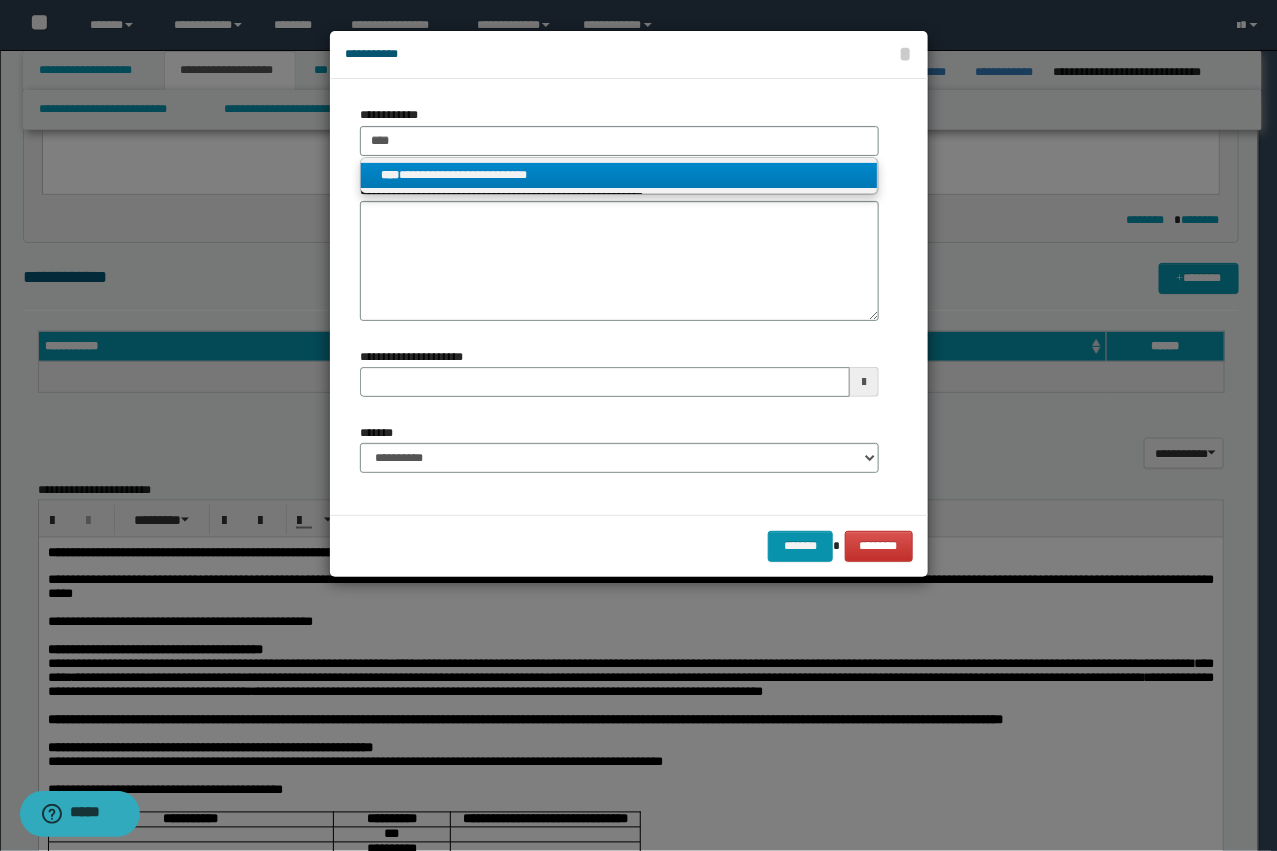 click on "**********" at bounding box center (619, 175) 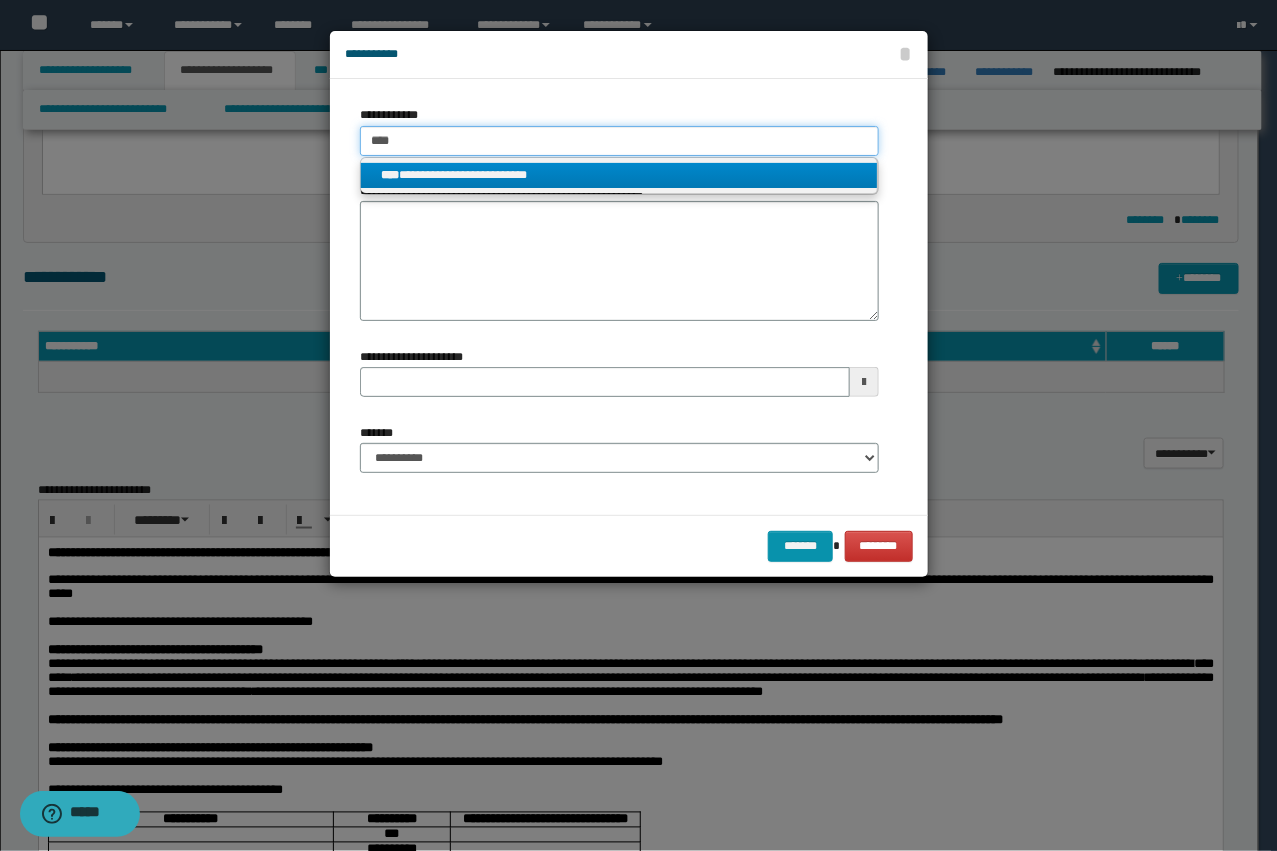 type 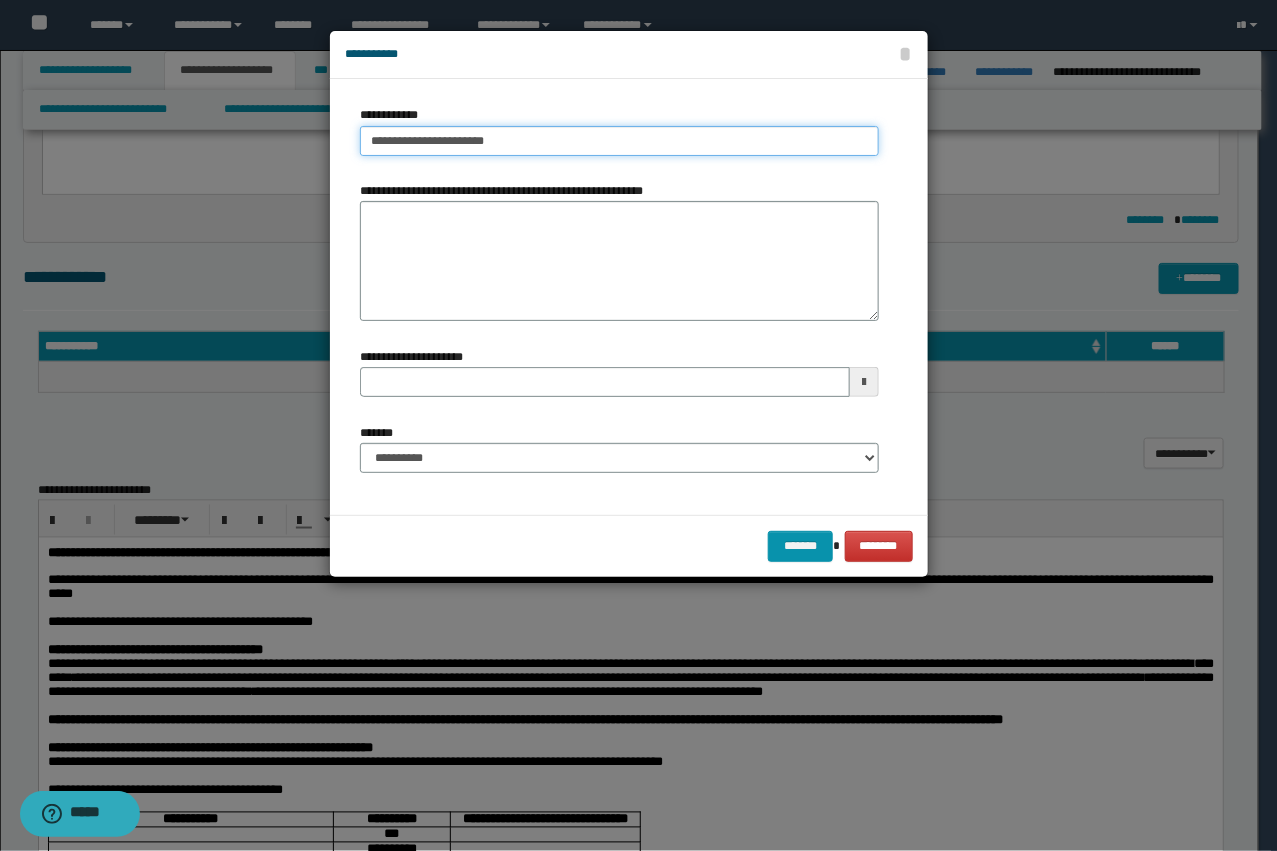 type on "**********" 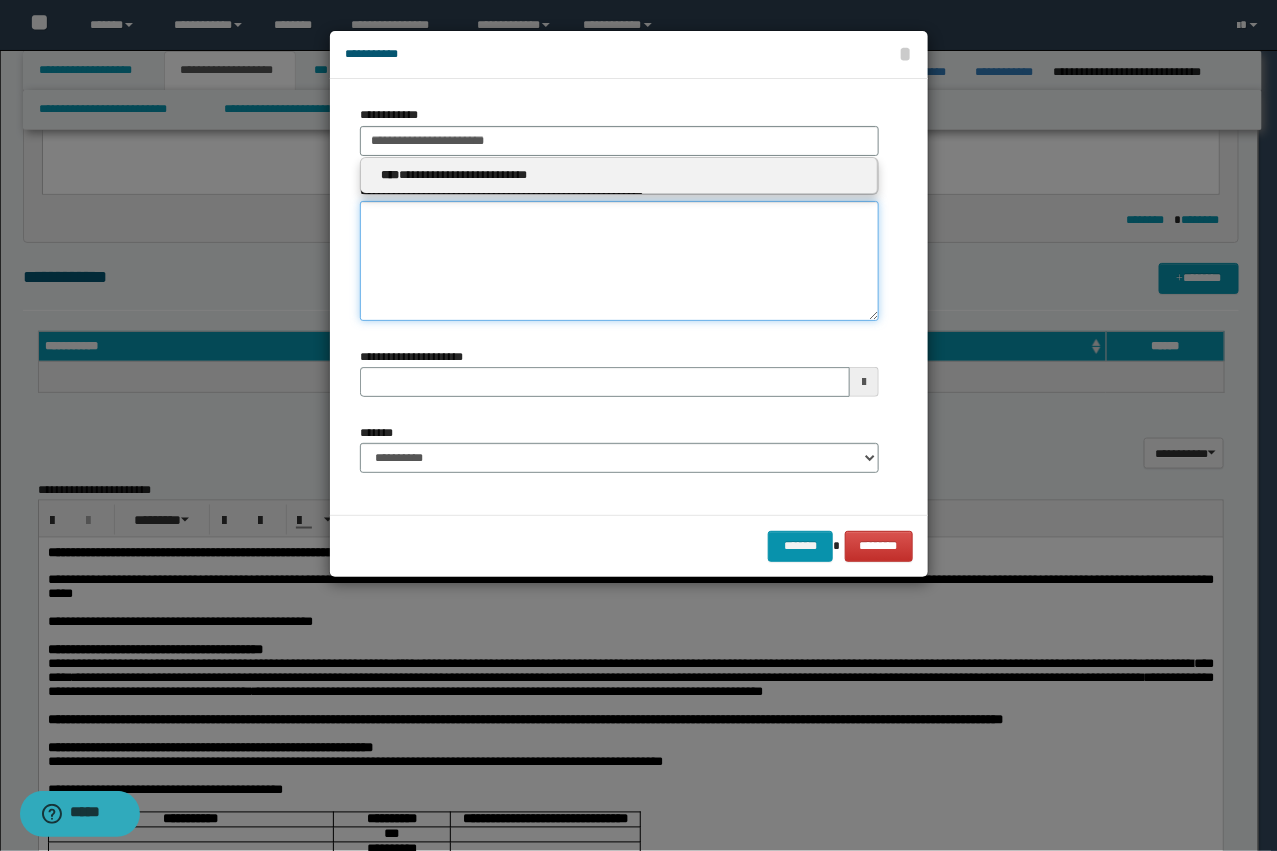 type 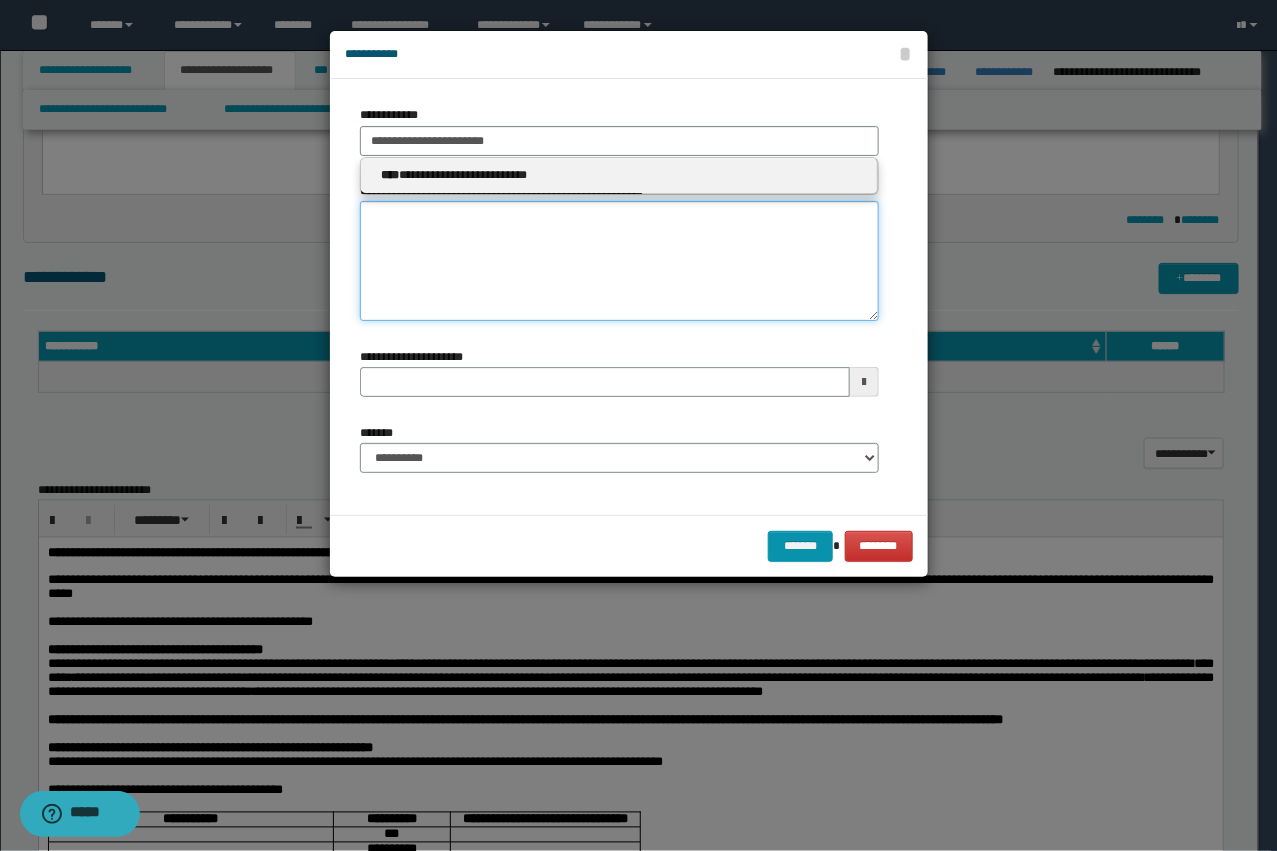 click on "**********" at bounding box center (619, 261) 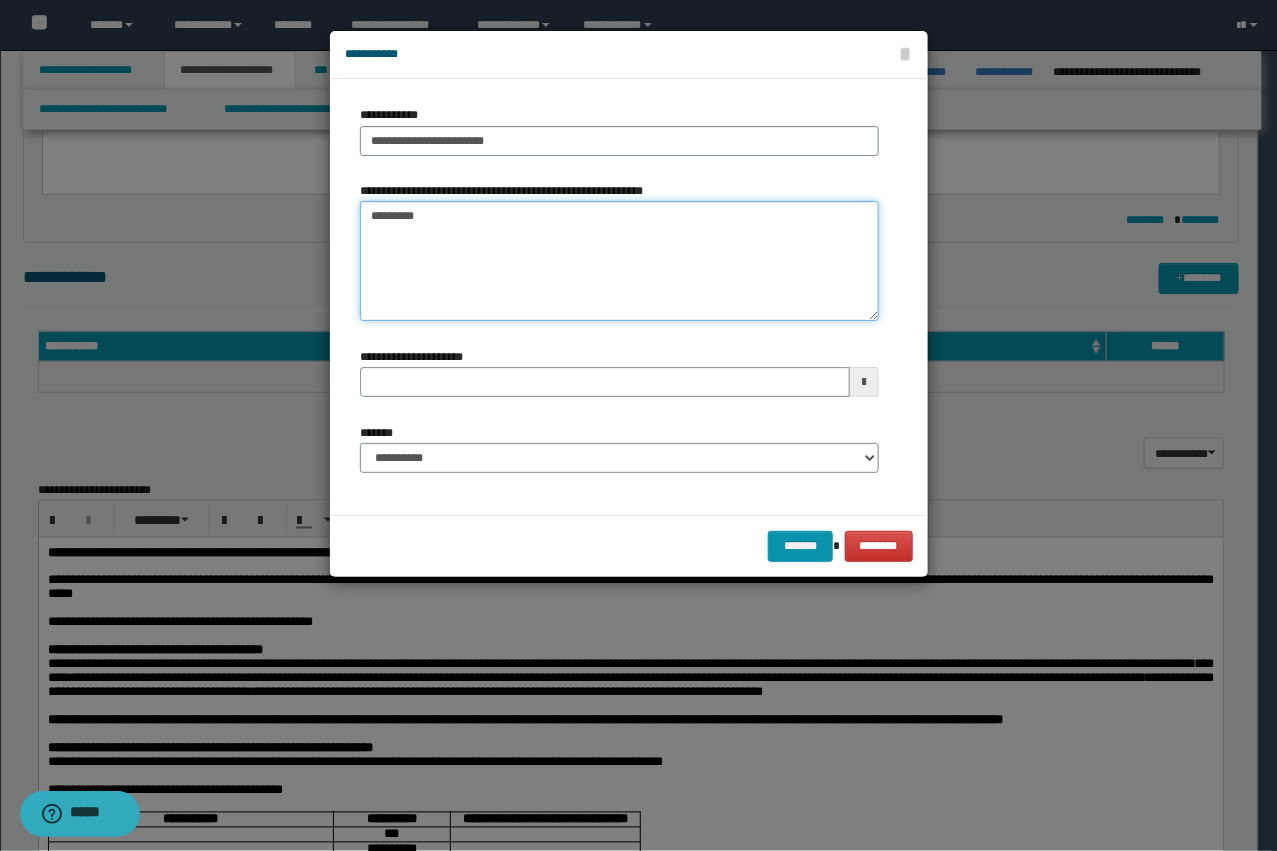 type on "*********" 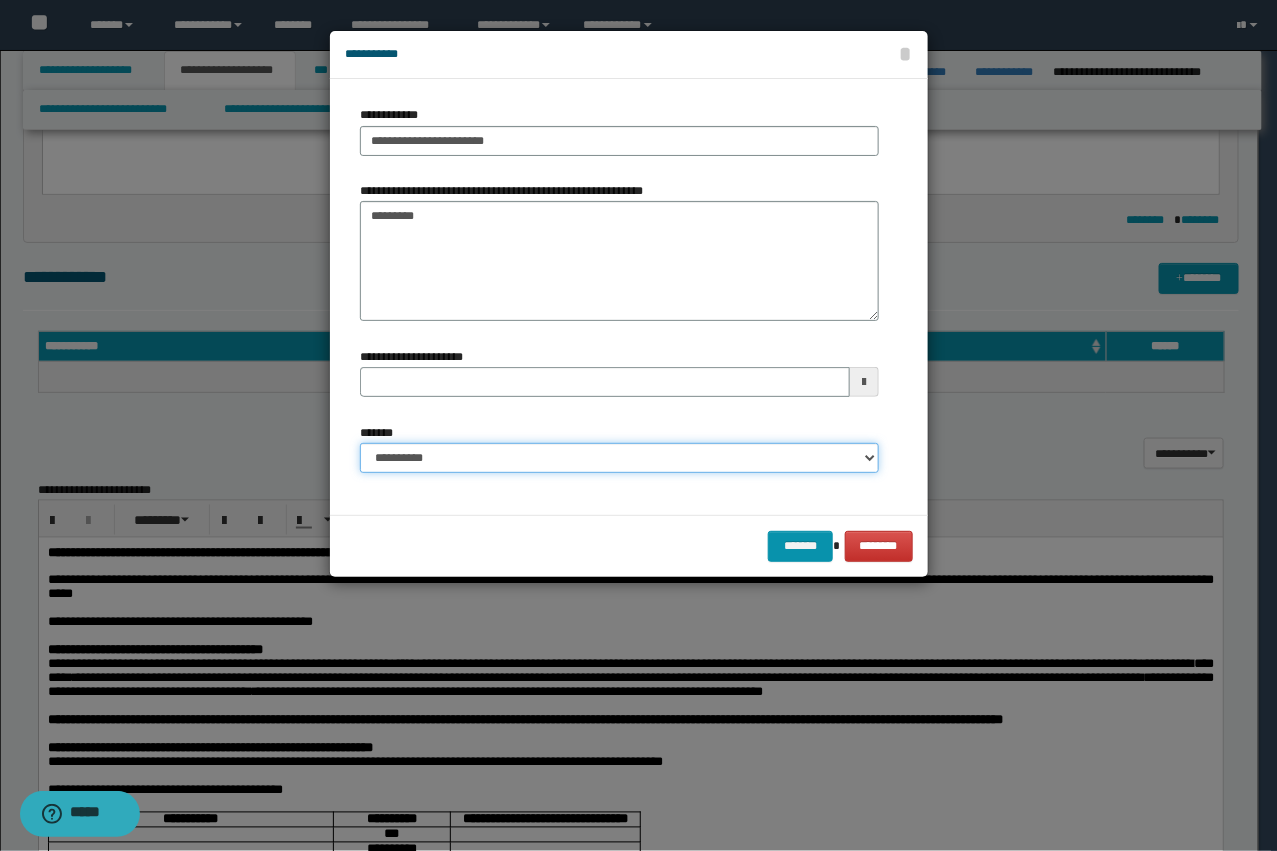 click on "**********" at bounding box center (619, 458) 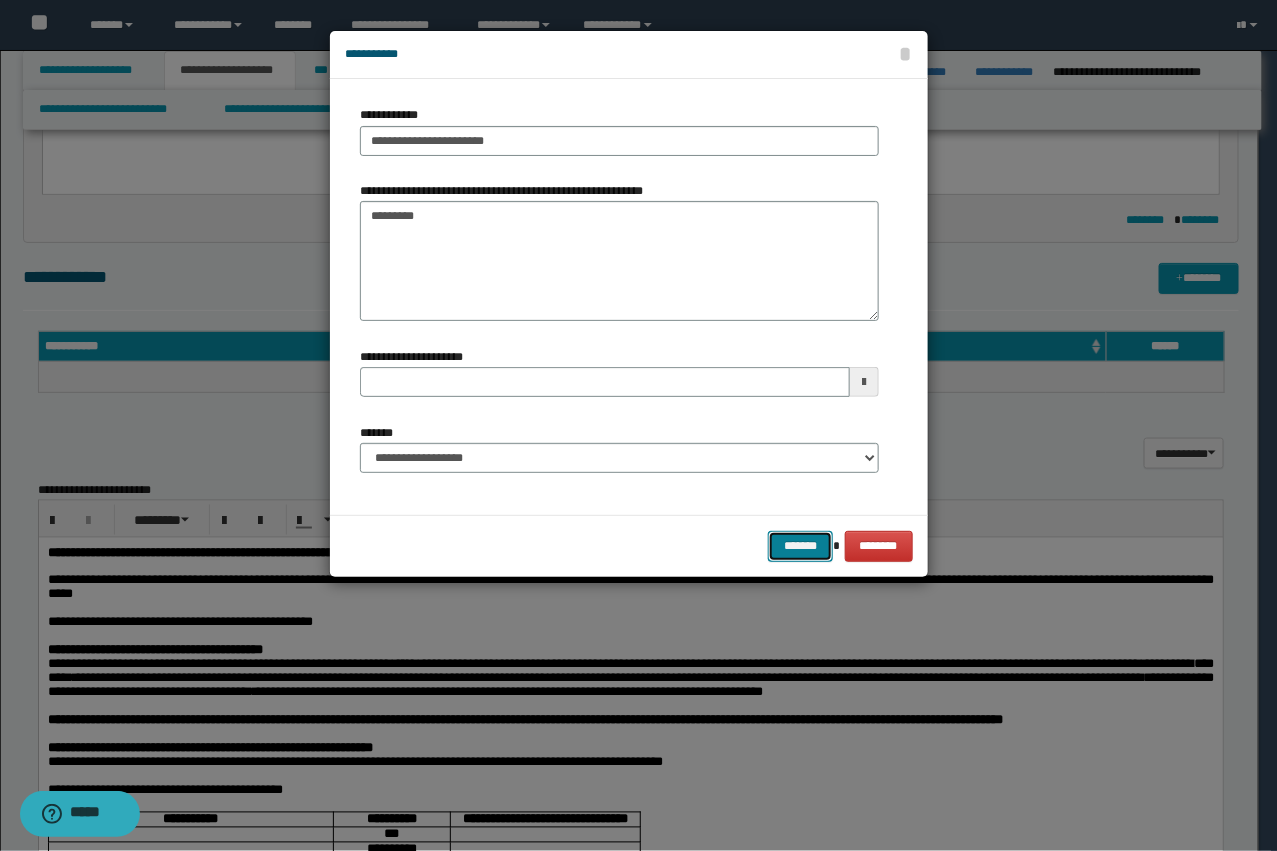 click on "*******" at bounding box center (800, 546) 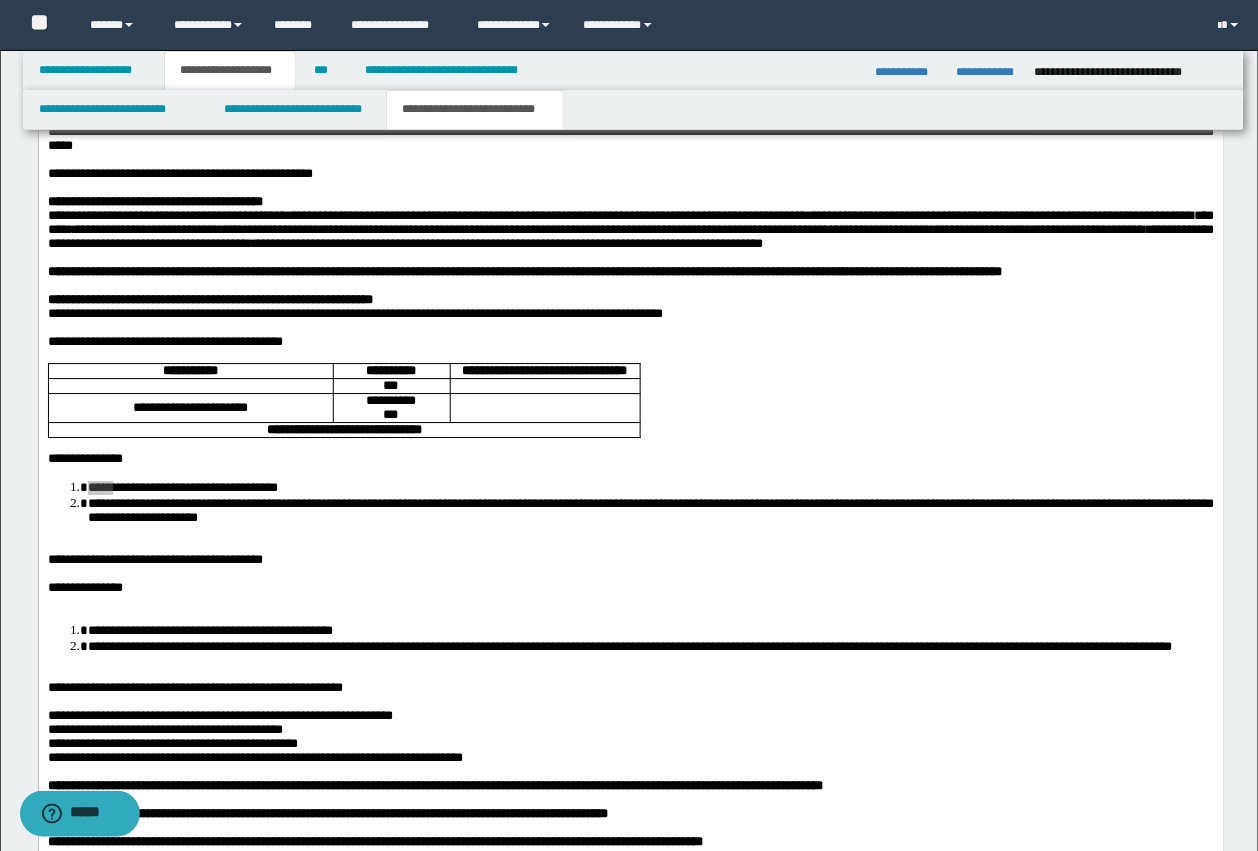 scroll, scrollTop: 1216, scrollLeft: 0, axis: vertical 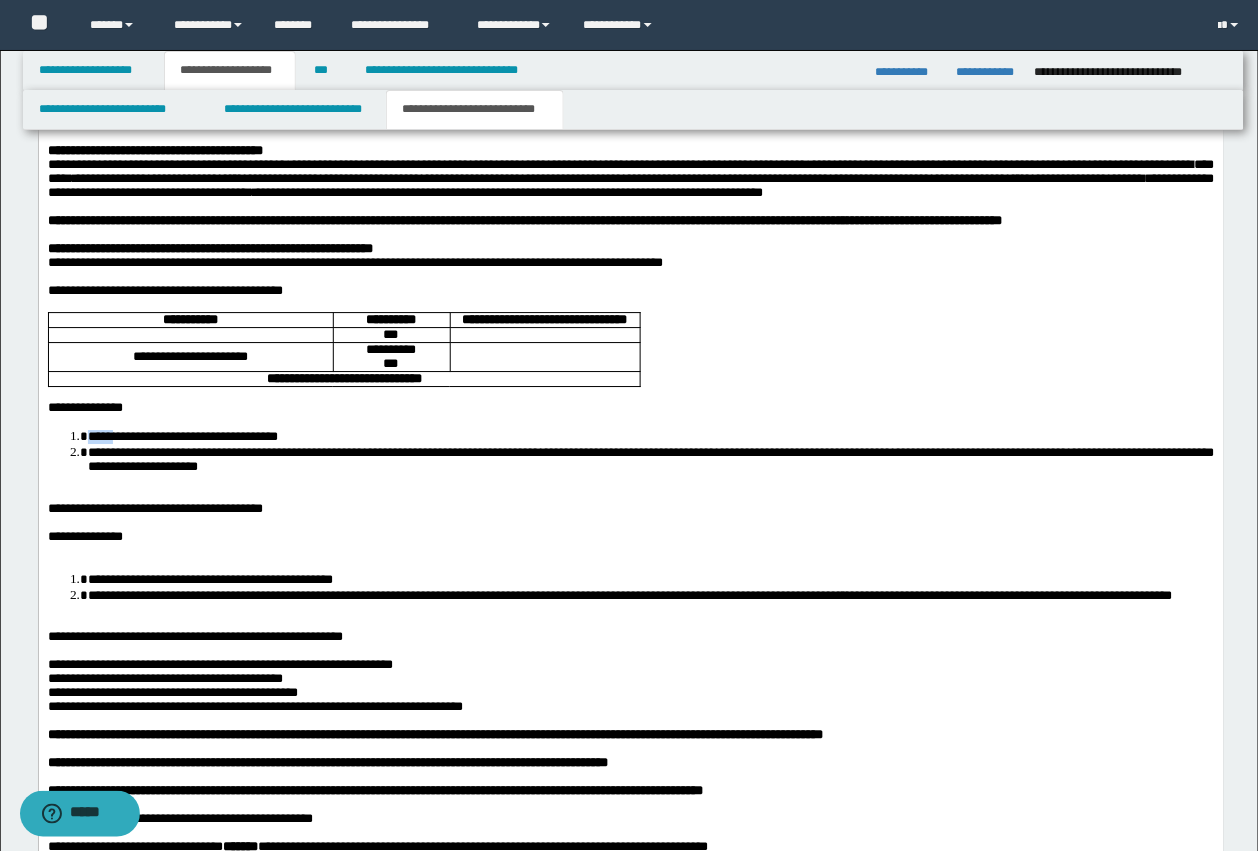 click on "**********" at bounding box center [650, 458] 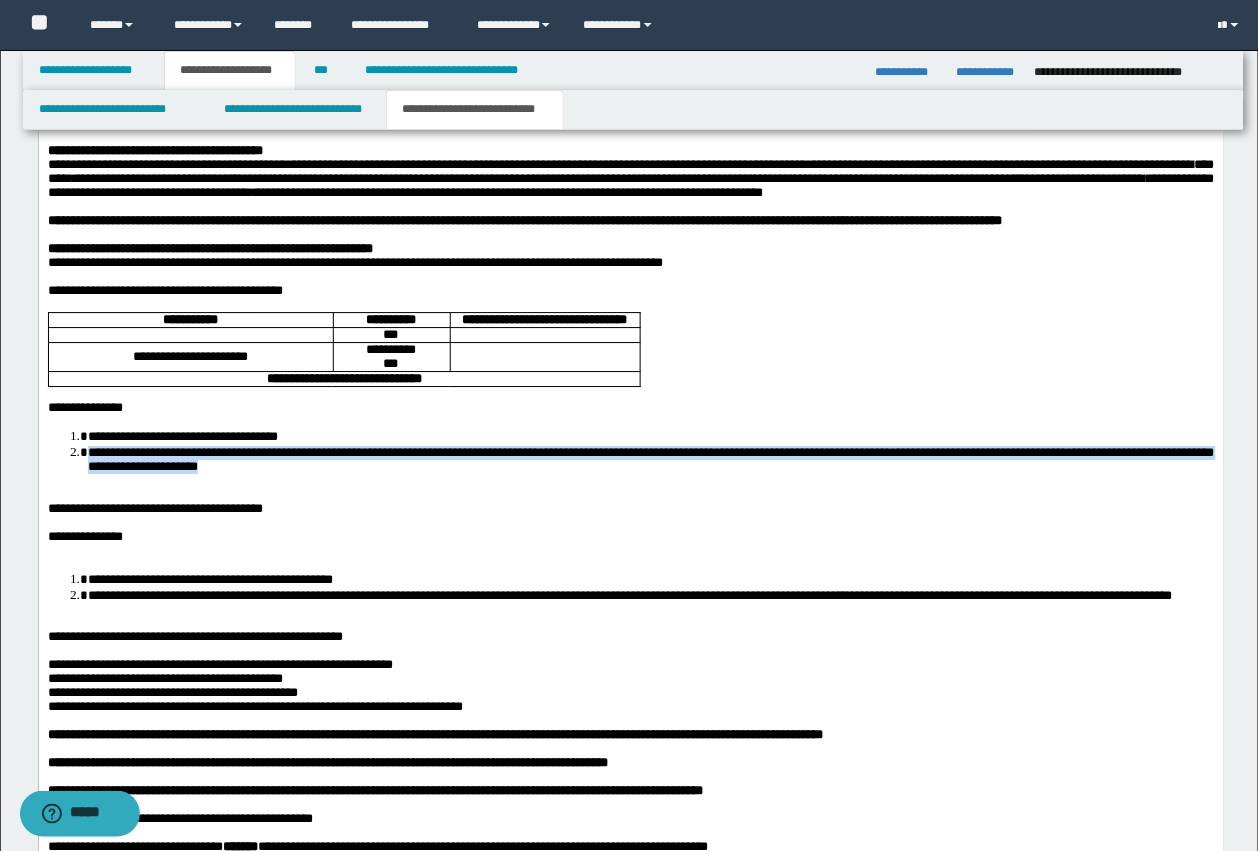 click on "**********" at bounding box center (650, 458) 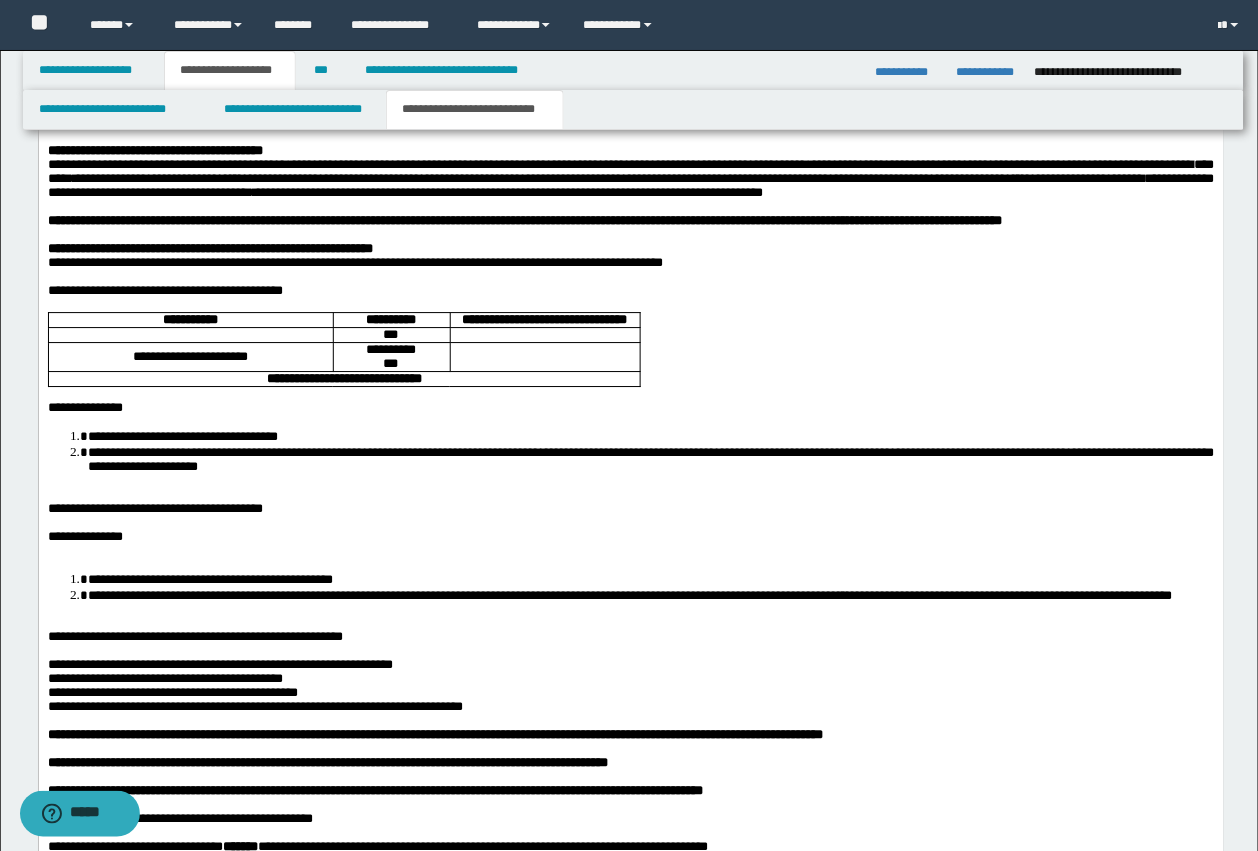 click on "**********" at bounding box center [650, 458] 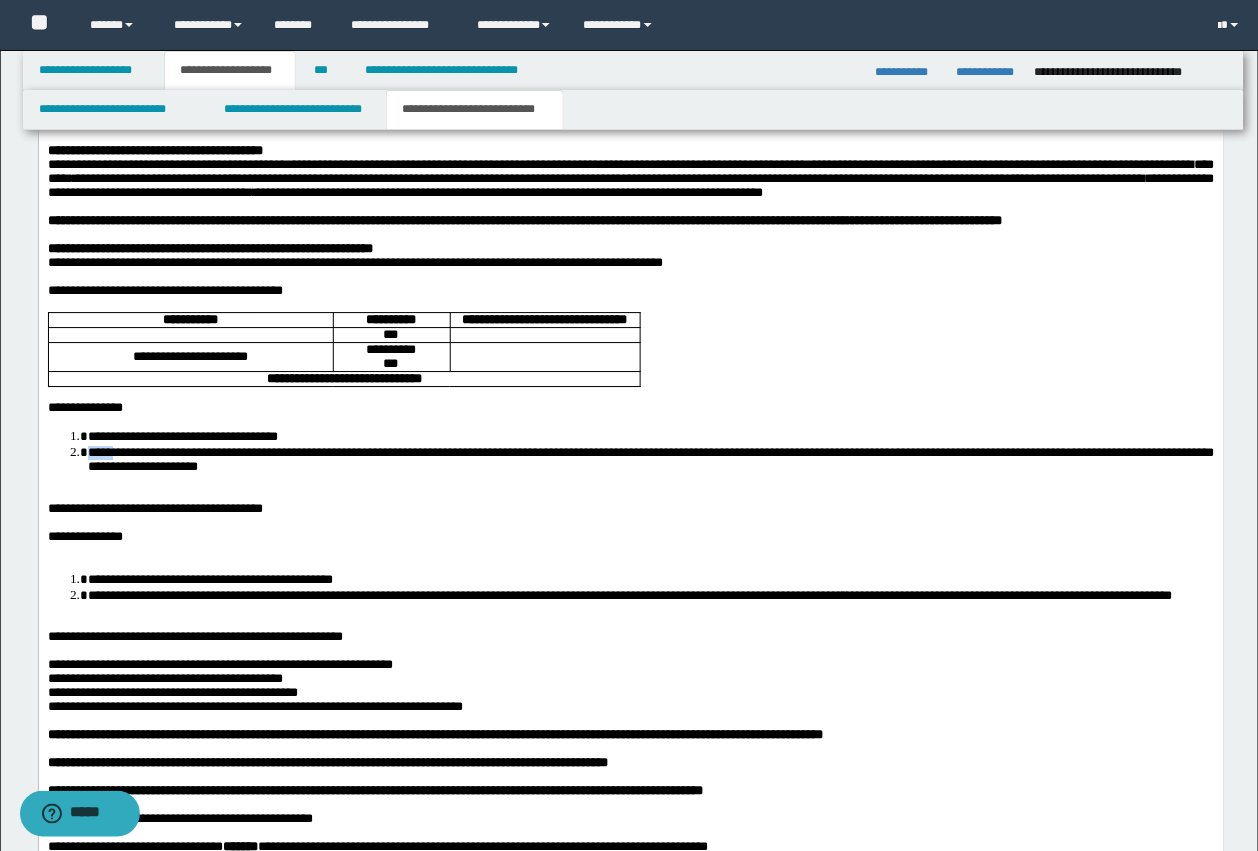 click on "**********" at bounding box center [650, 458] 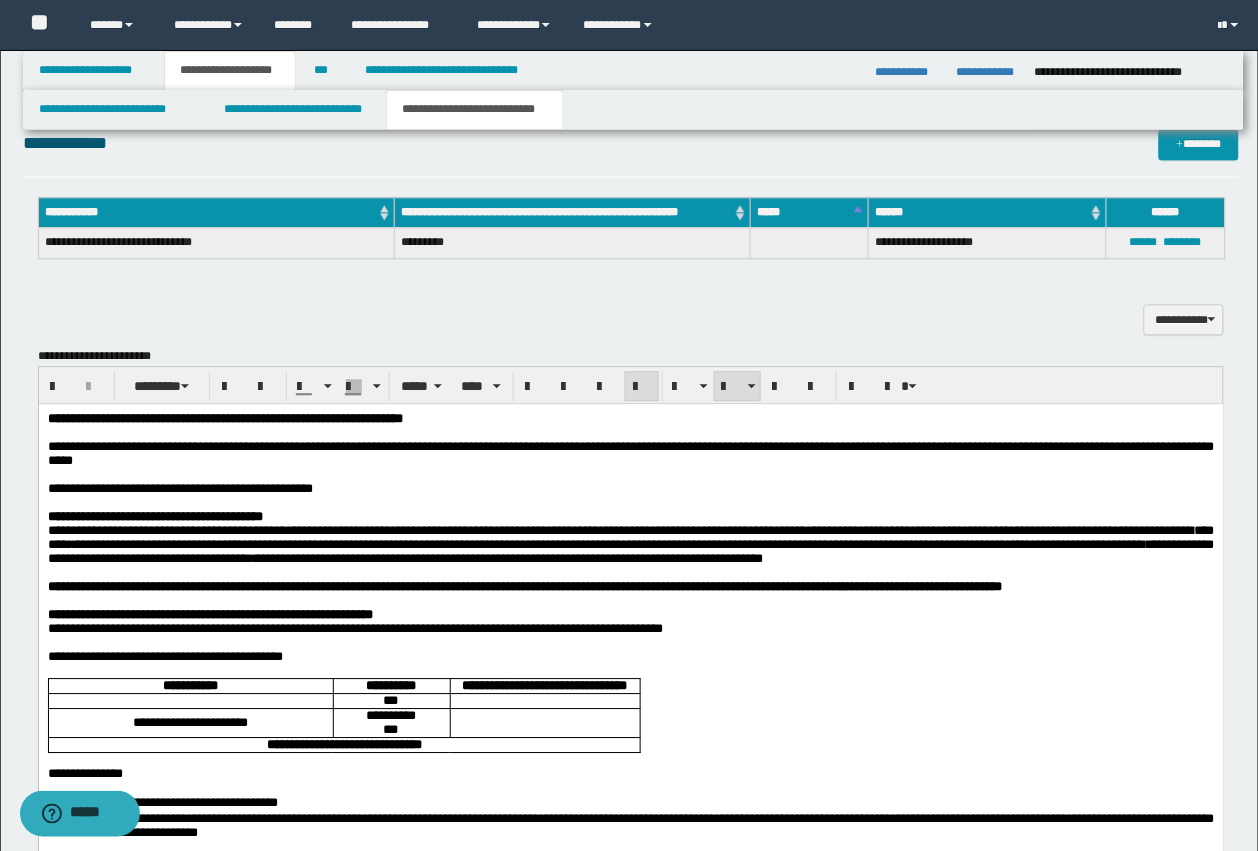 scroll, scrollTop: 841, scrollLeft: 0, axis: vertical 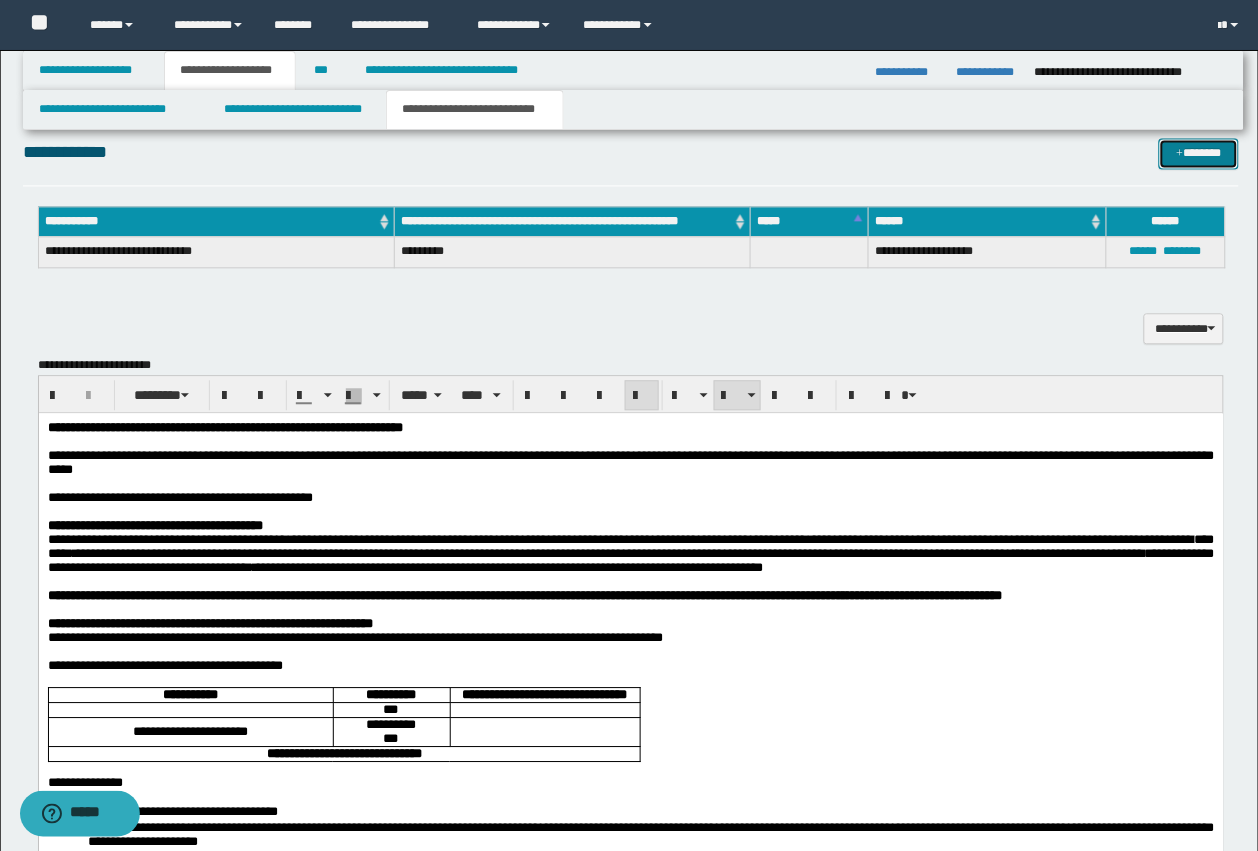 click on "*******" at bounding box center (1199, 153) 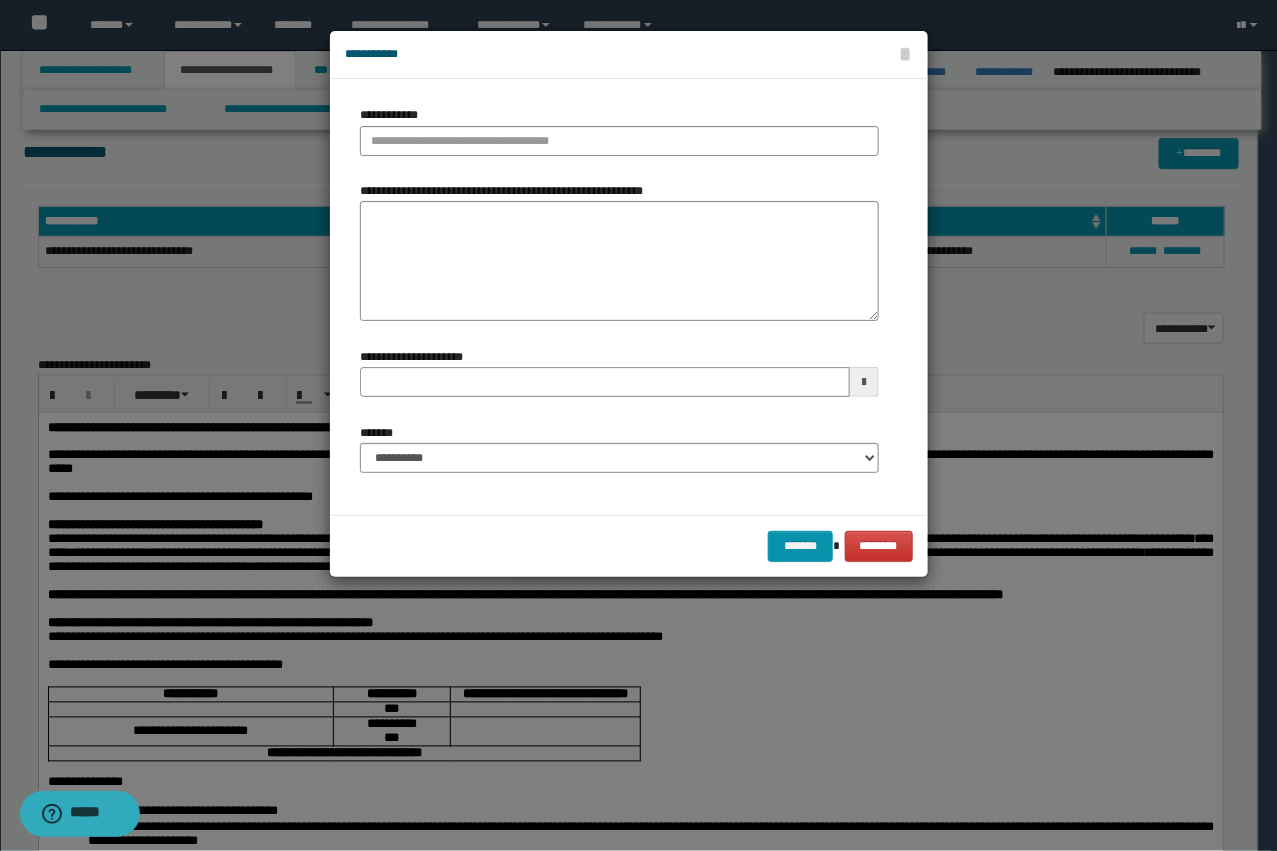 click on "**********" at bounding box center [619, 130] 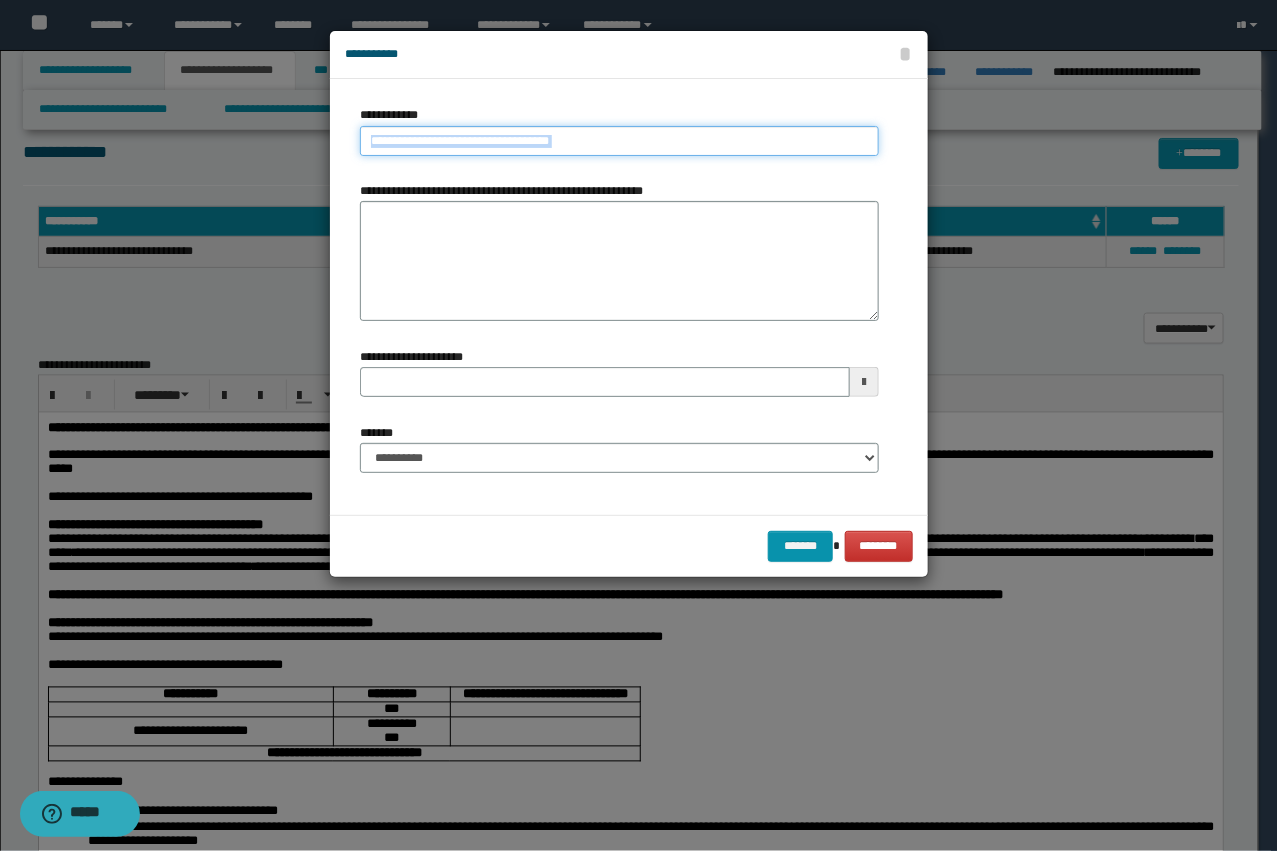 type on "**********" 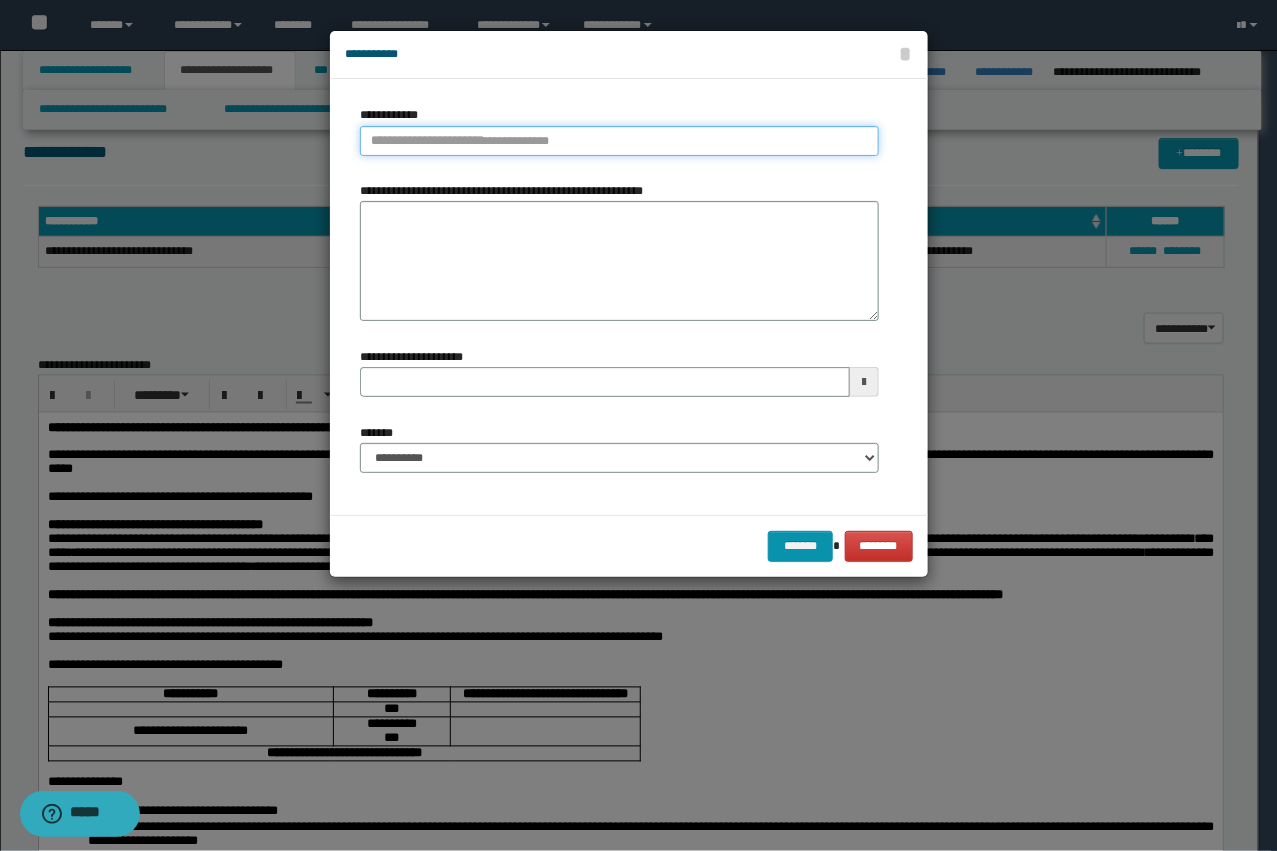 click on "**********" at bounding box center (619, 141) 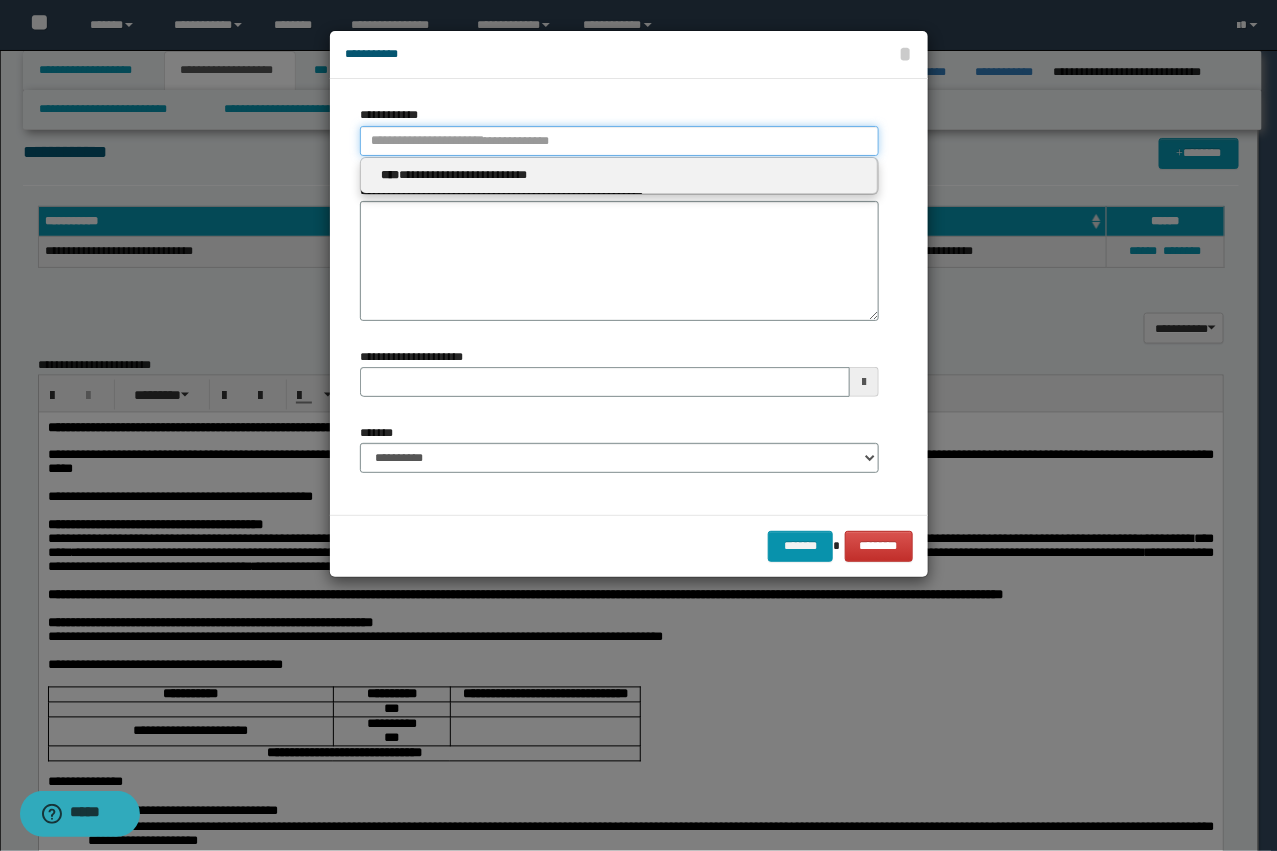 paste on "****" 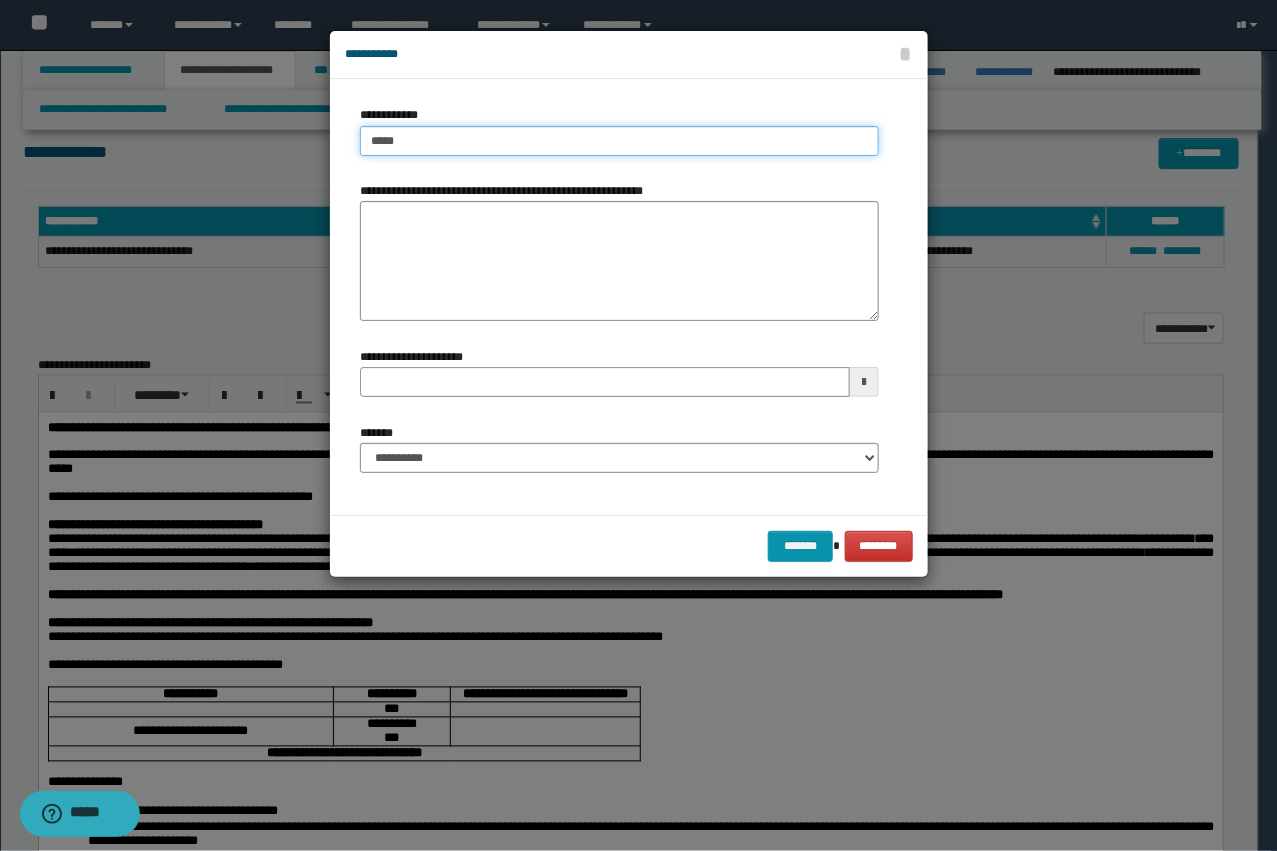 type on "****" 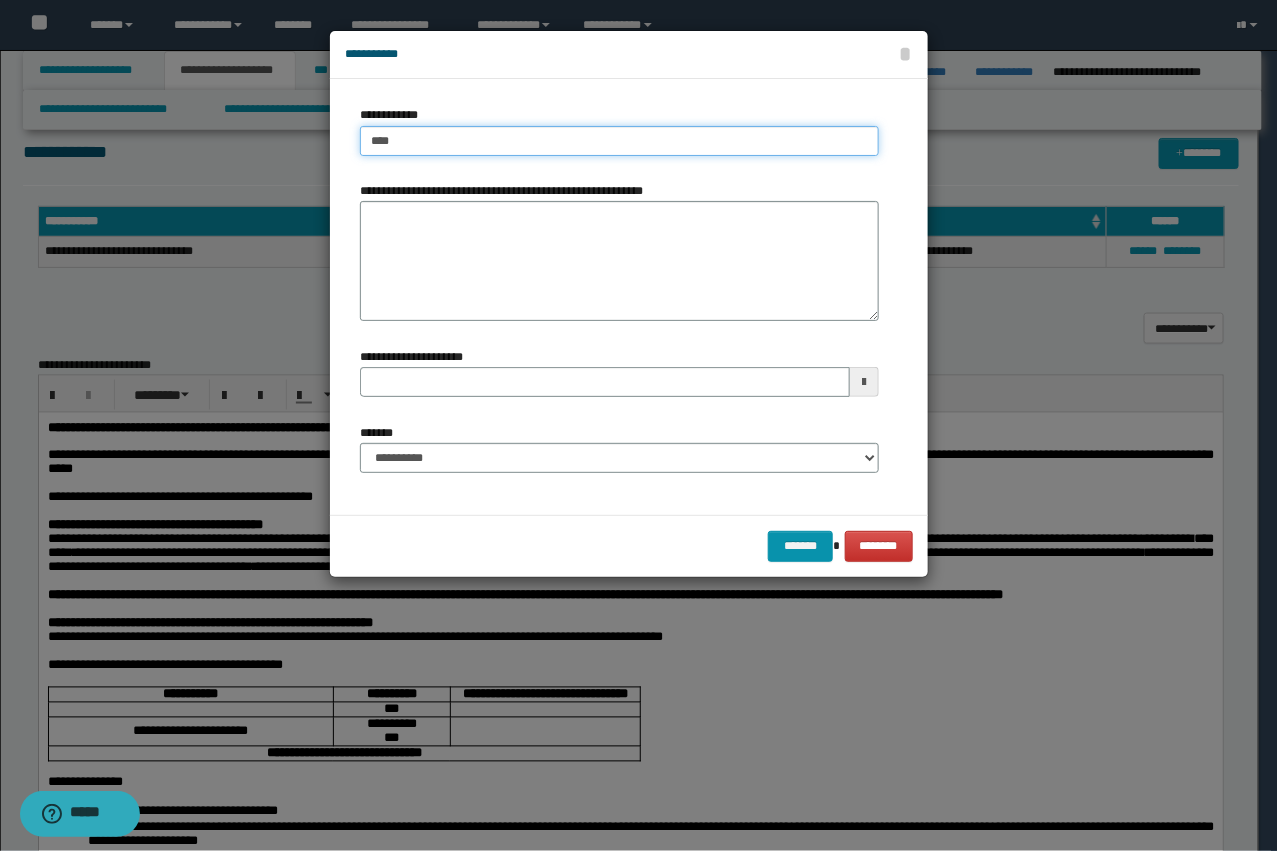 type on "****" 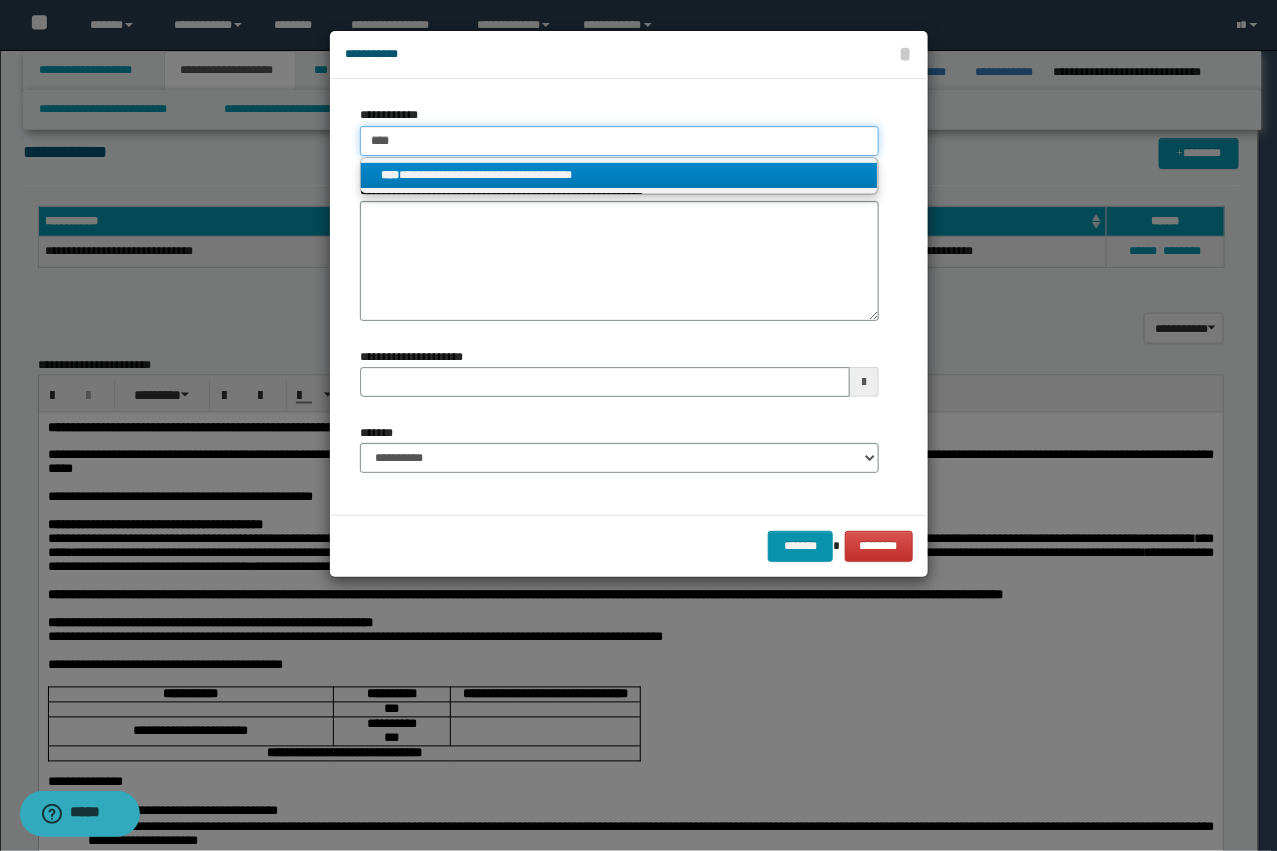 type on "****" 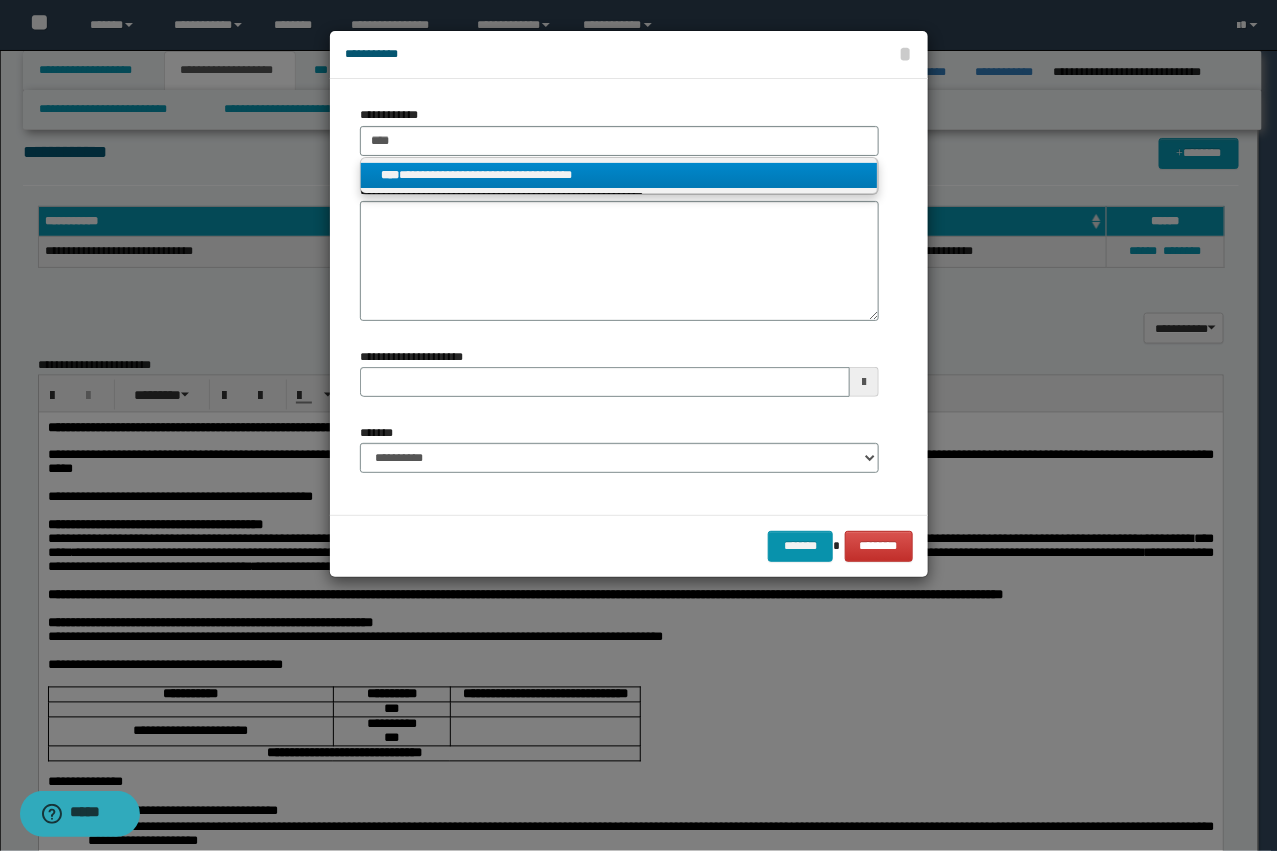 click on "**********" at bounding box center [619, 175] 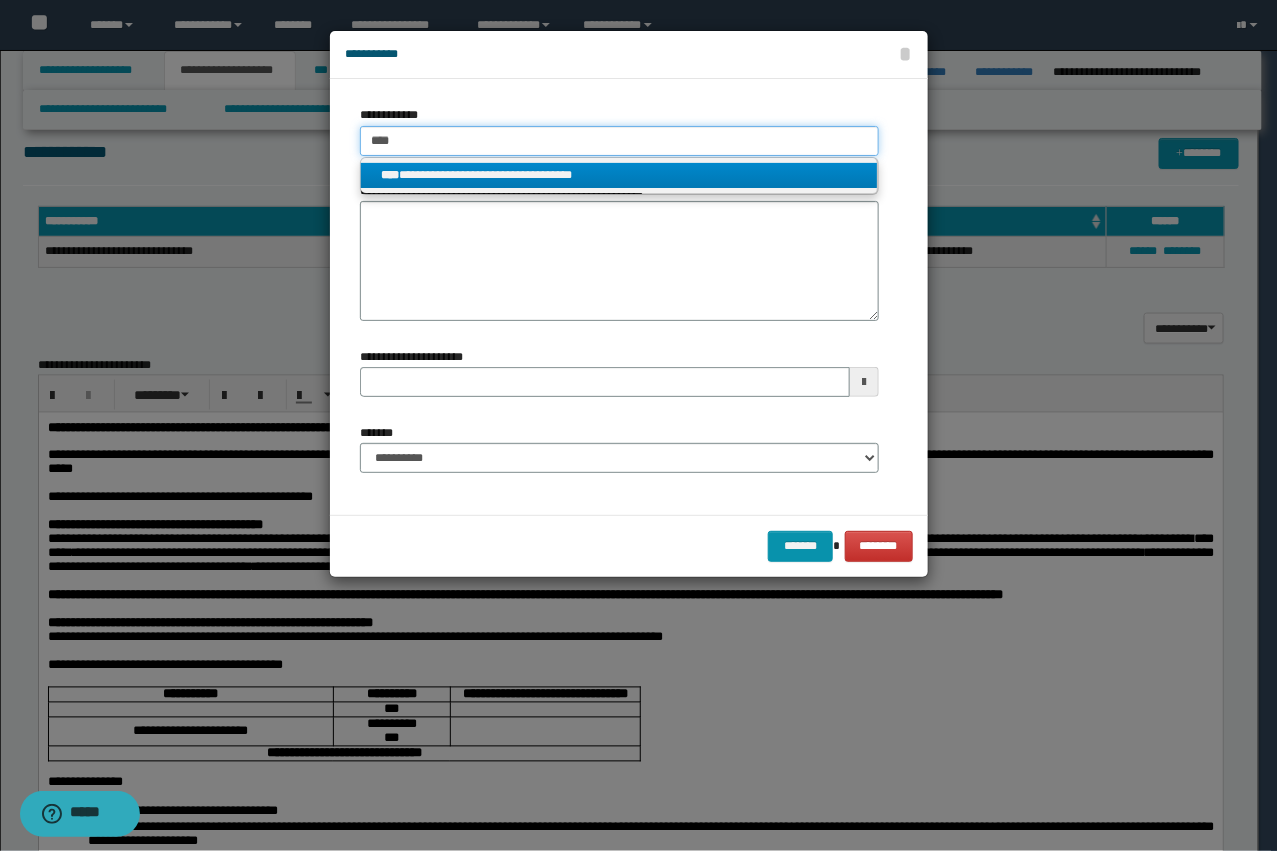 type 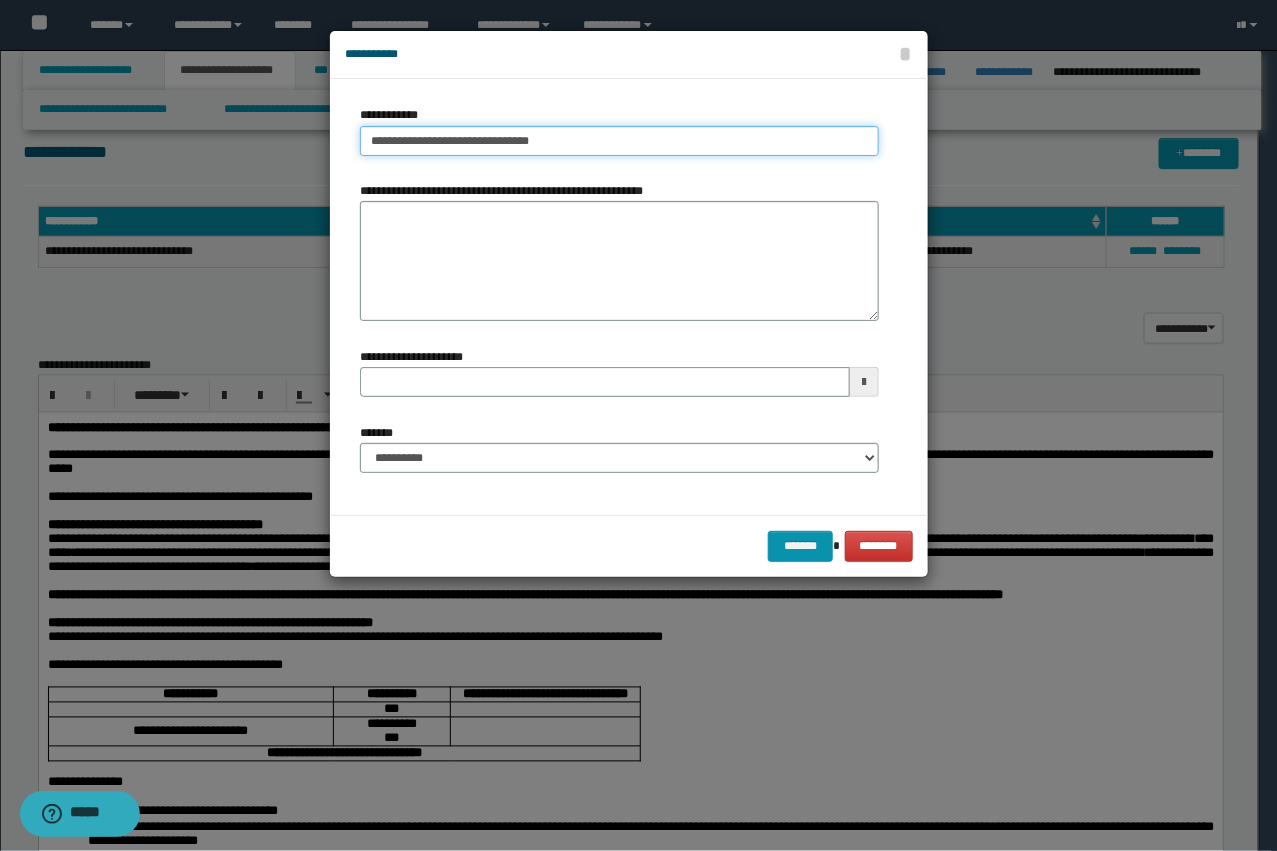 type on "**********" 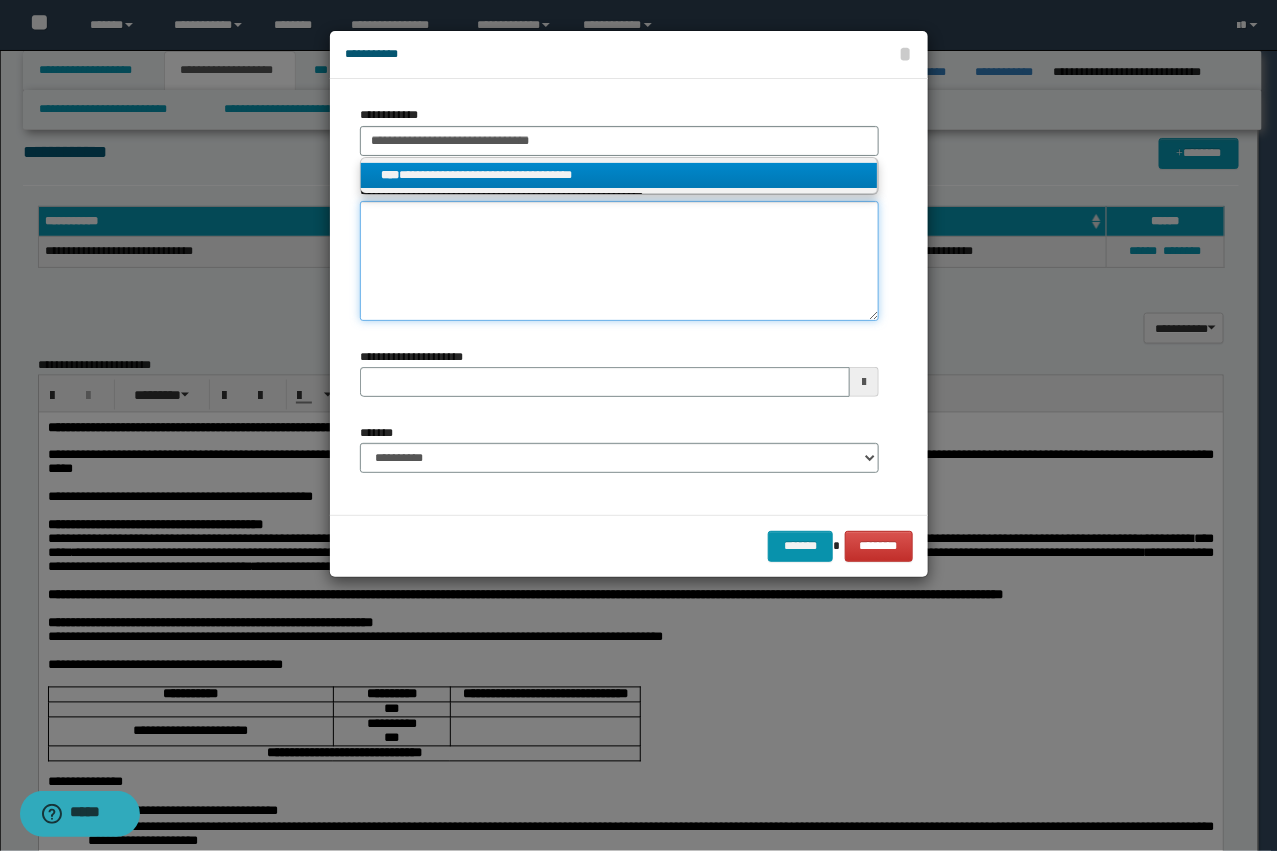 type 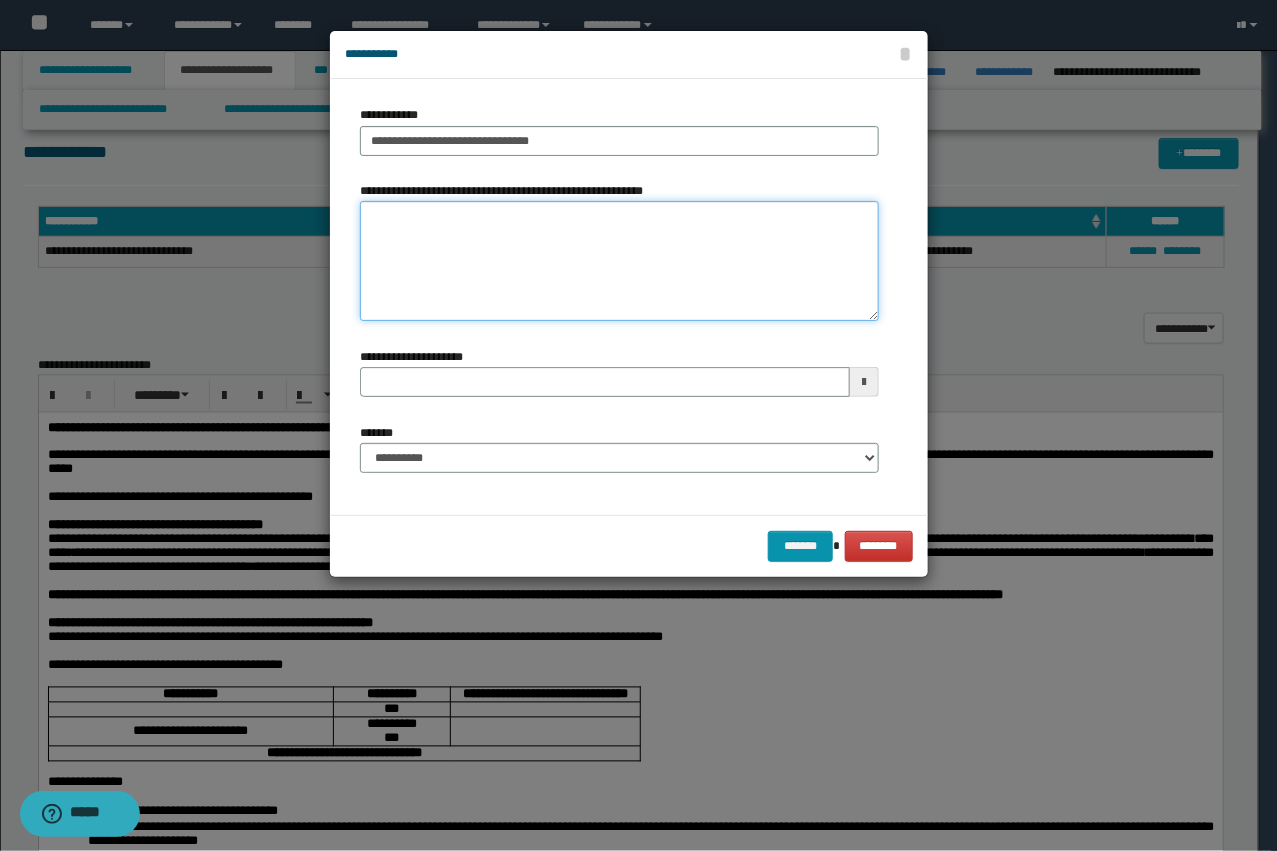 click on "**********" at bounding box center (619, 261) 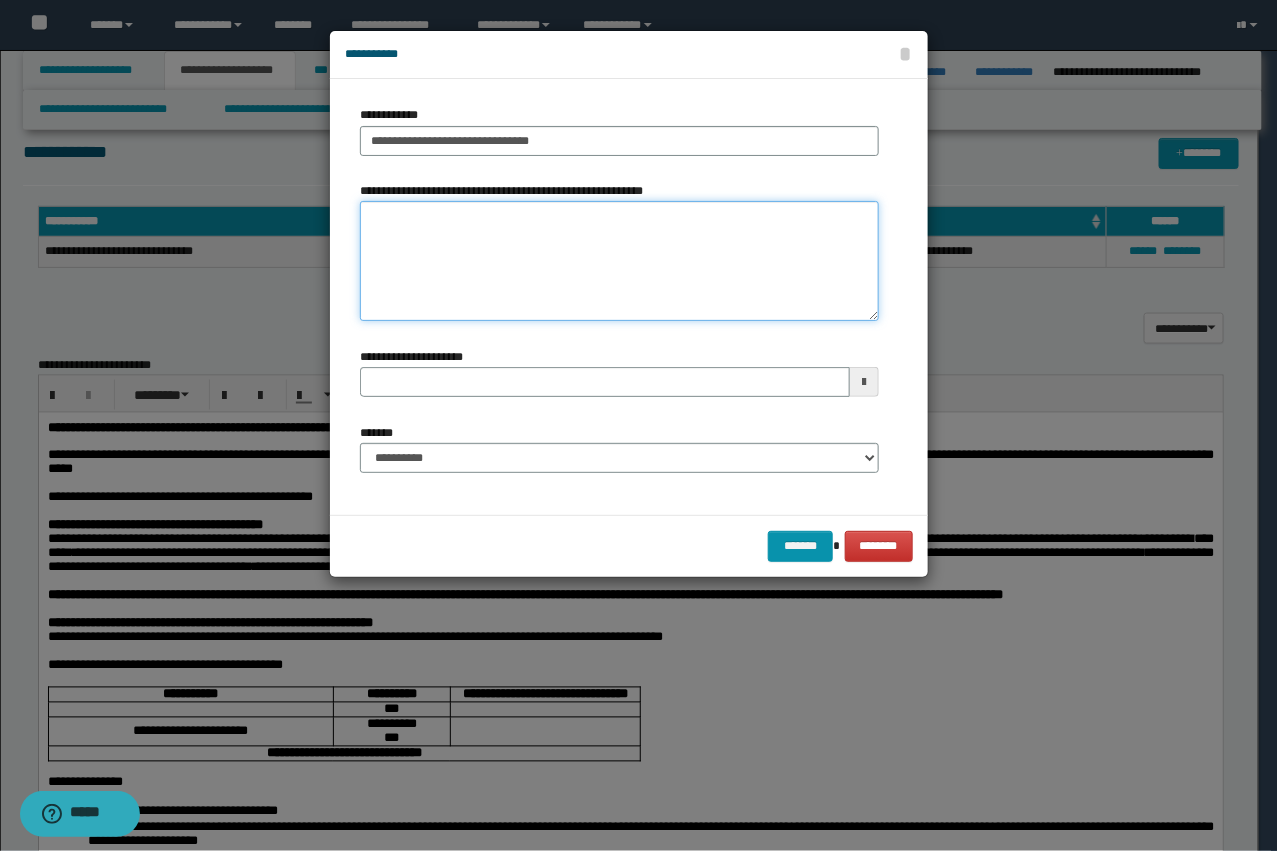 paste on "**********" 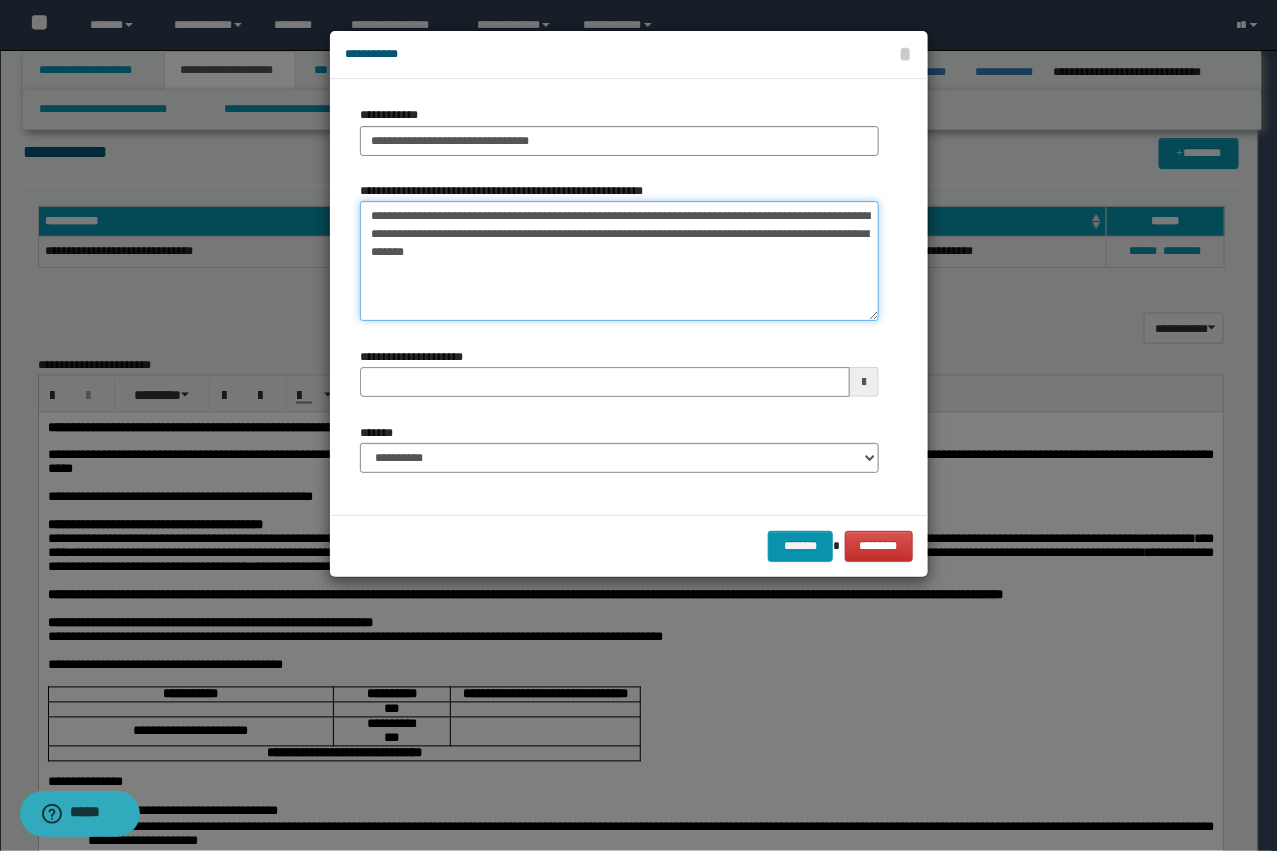 click on "**********" at bounding box center [619, 261] 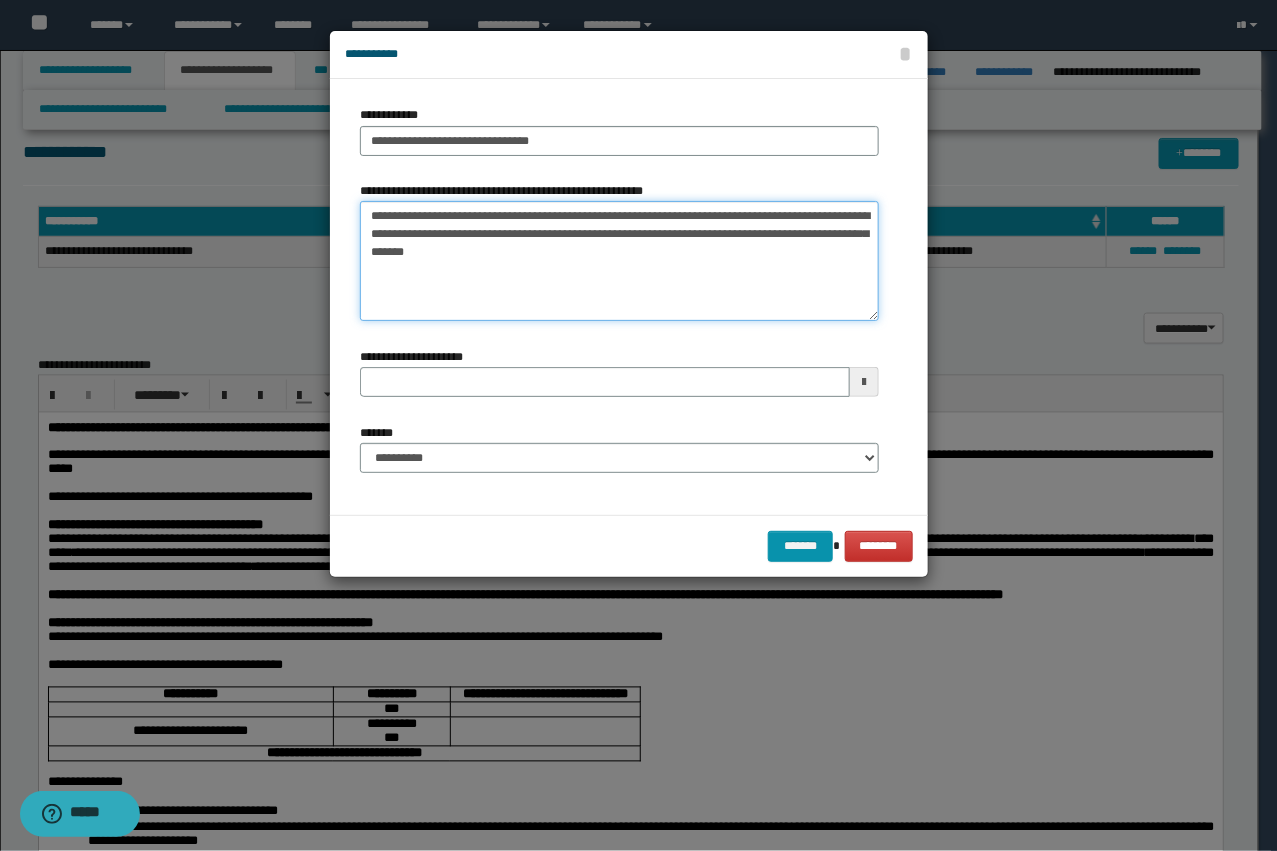type on "**********" 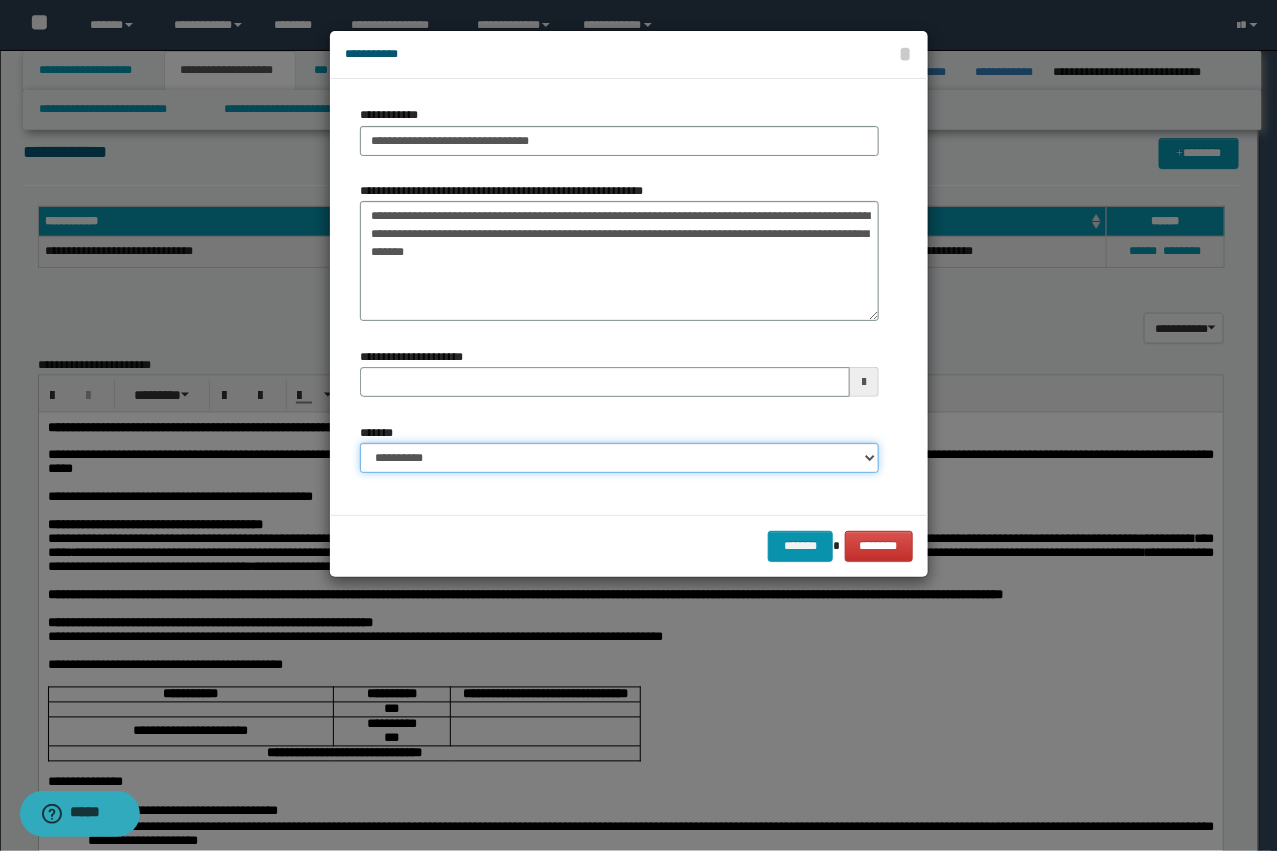 click on "**********" at bounding box center (619, 458) 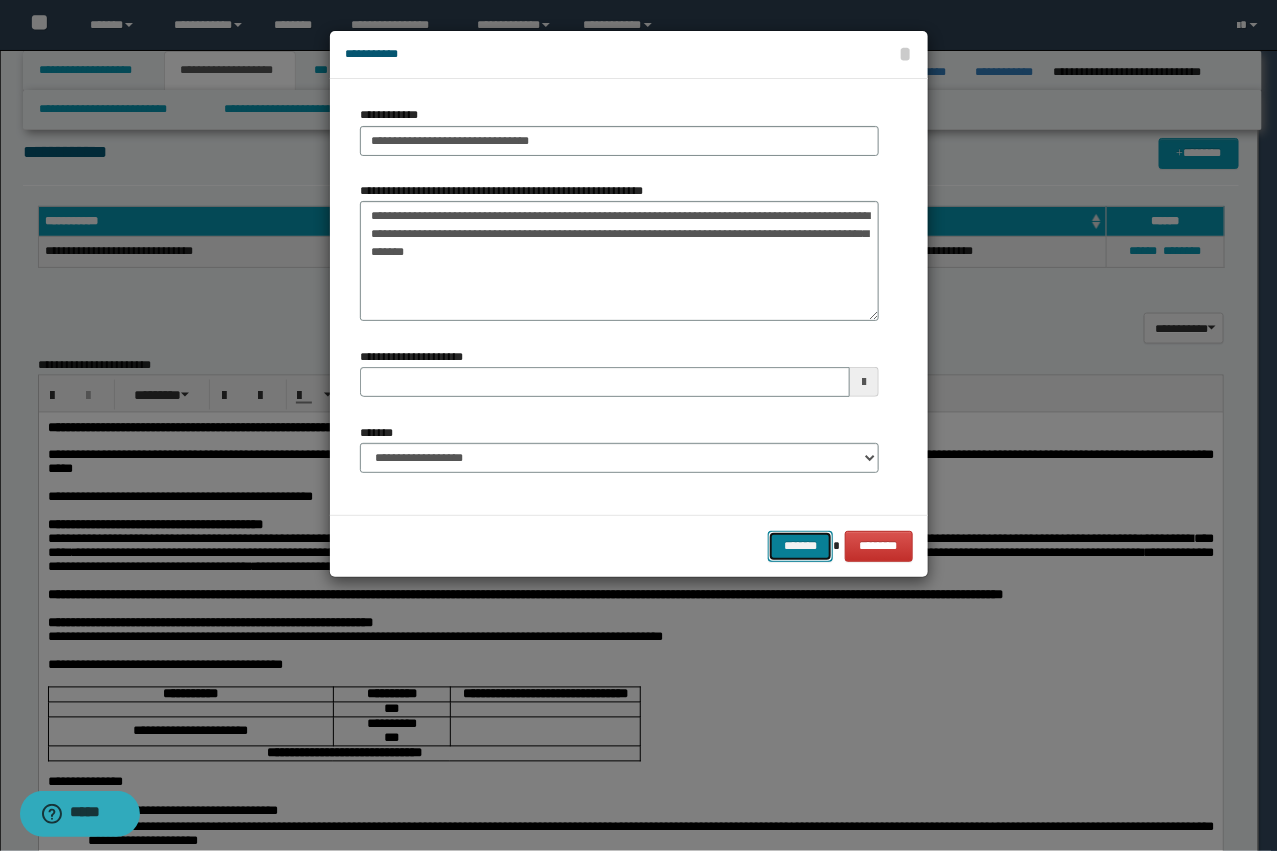 click on "*******" at bounding box center [800, 546] 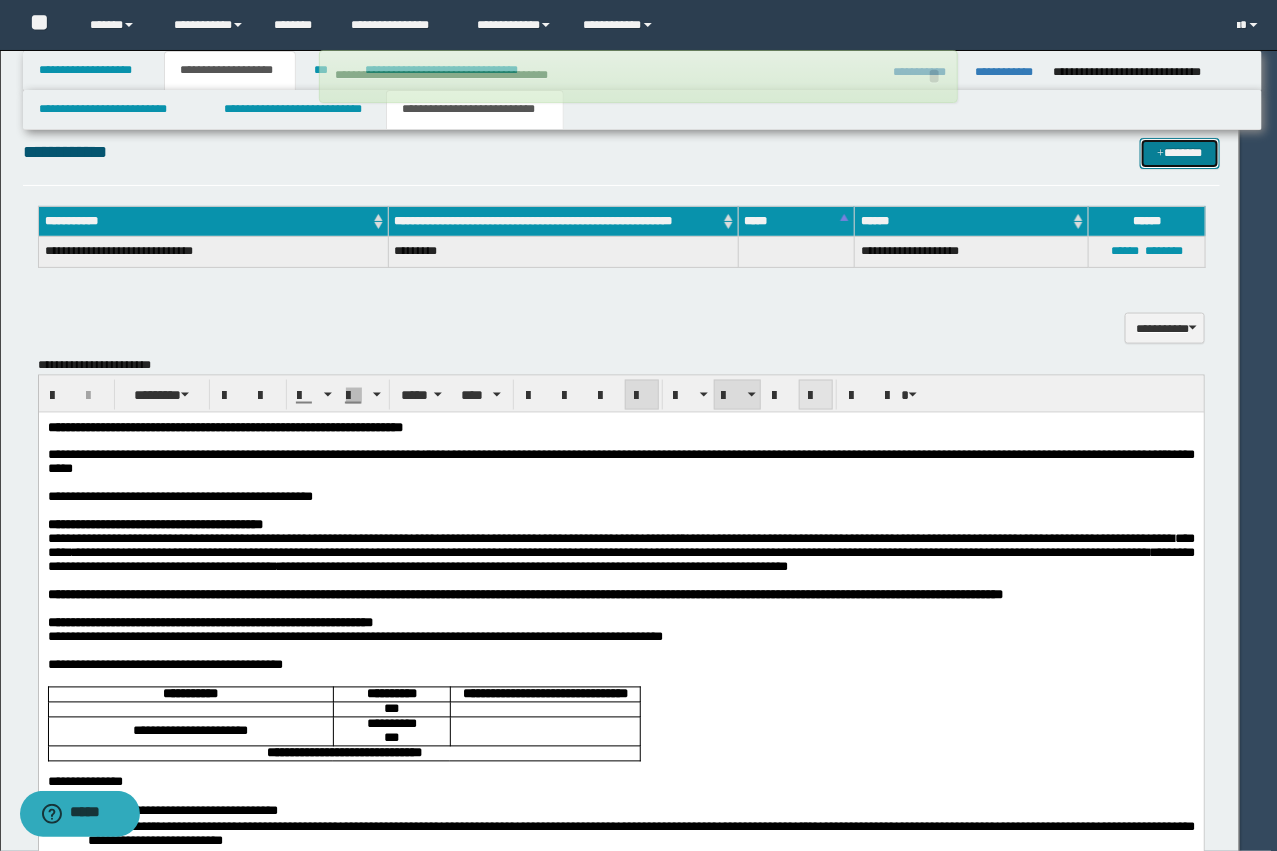 type 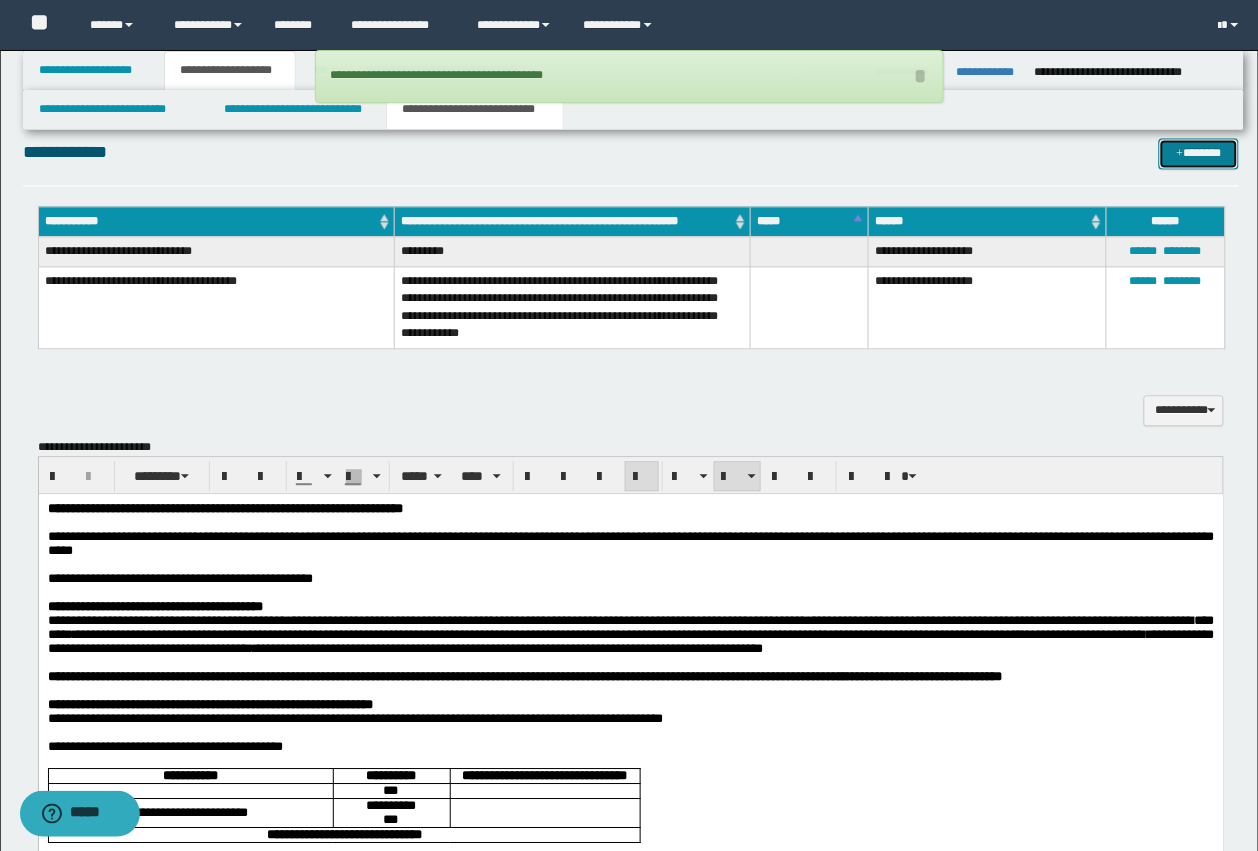 click on "*******" at bounding box center [1199, 153] 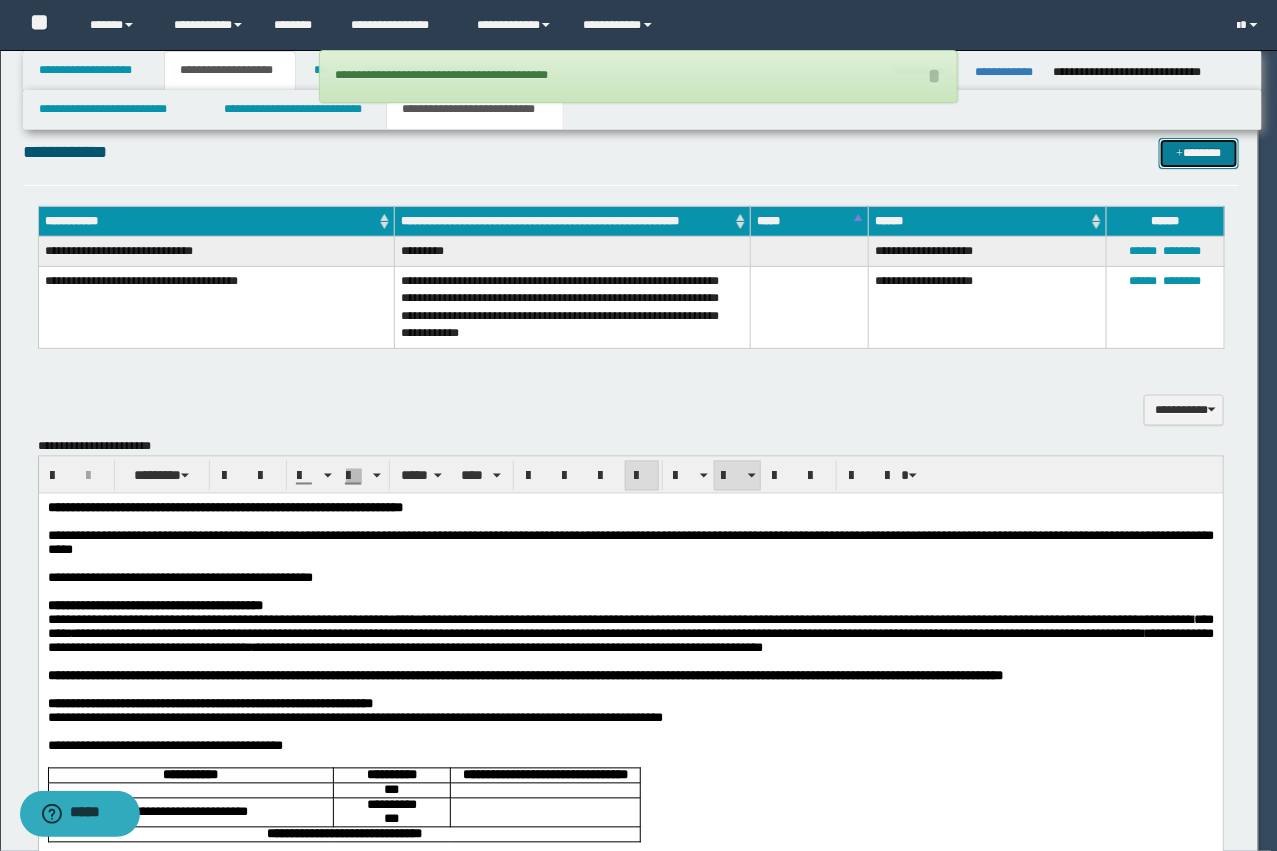 type 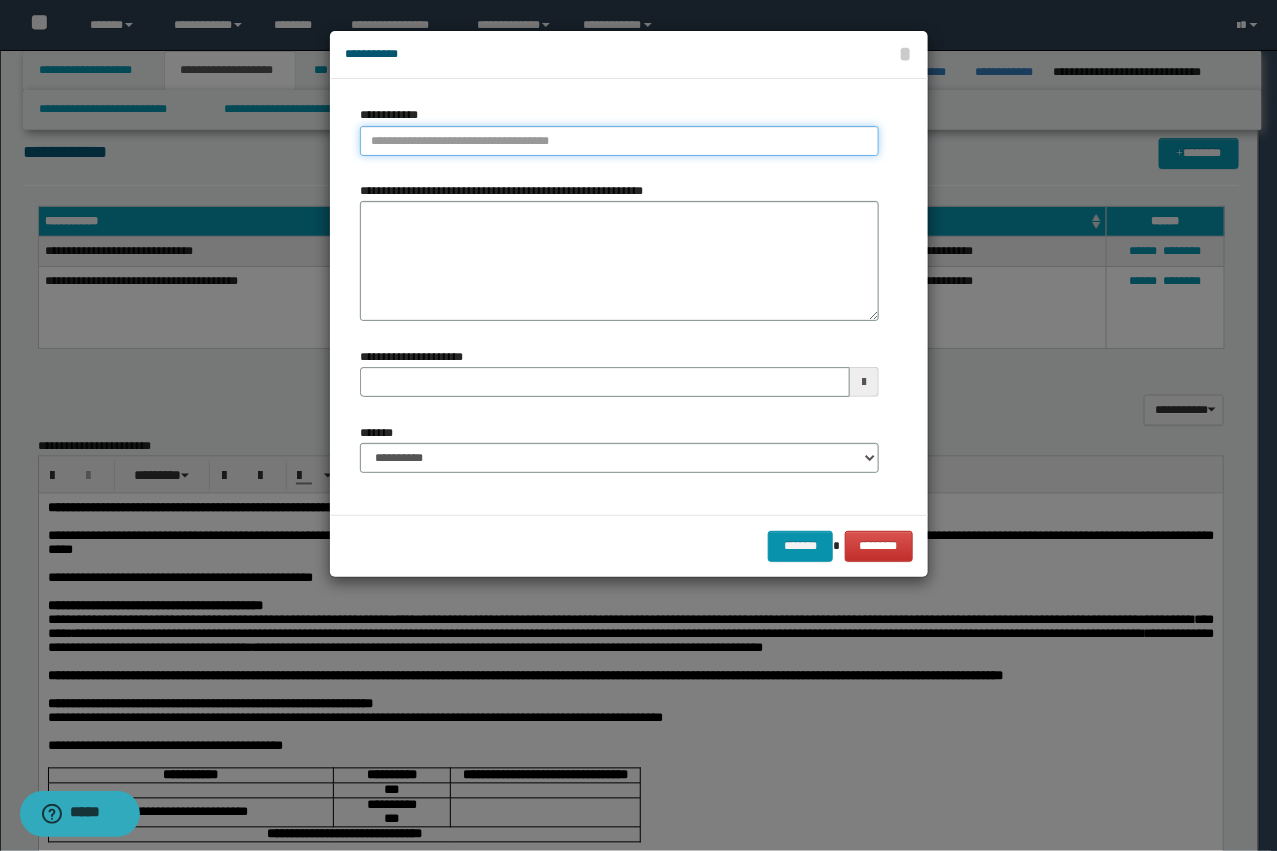 type on "**********" 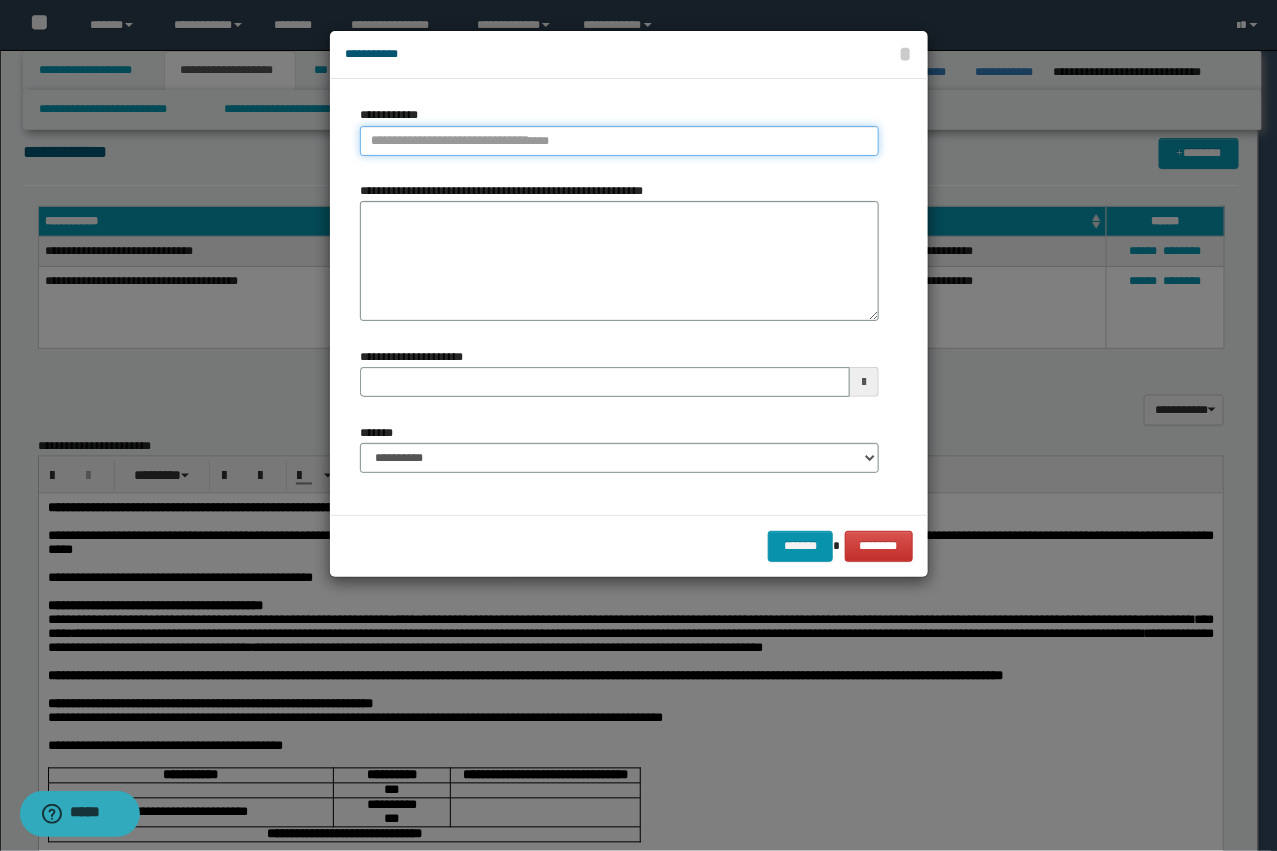 click on "**********" at bounding box center (619, 141) 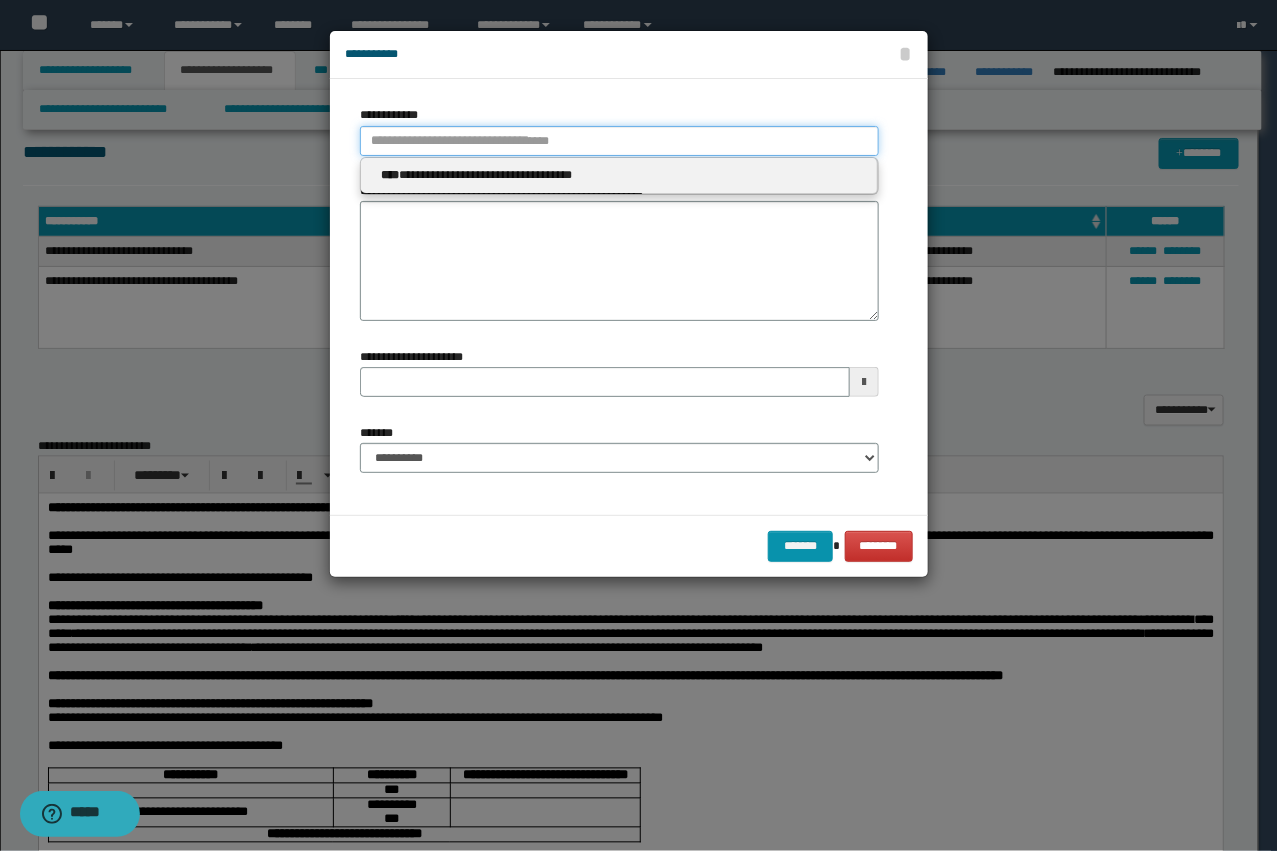paste on "****" 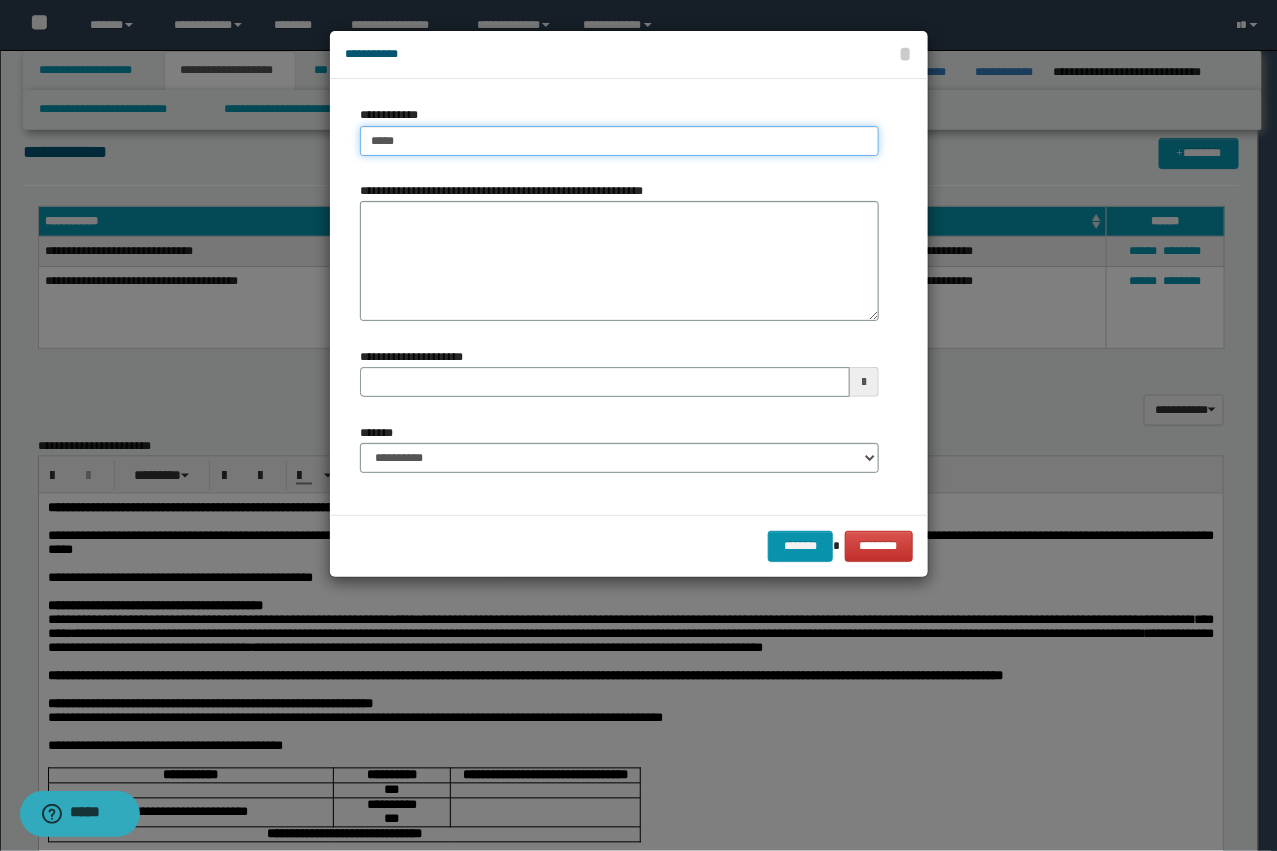type on "****" 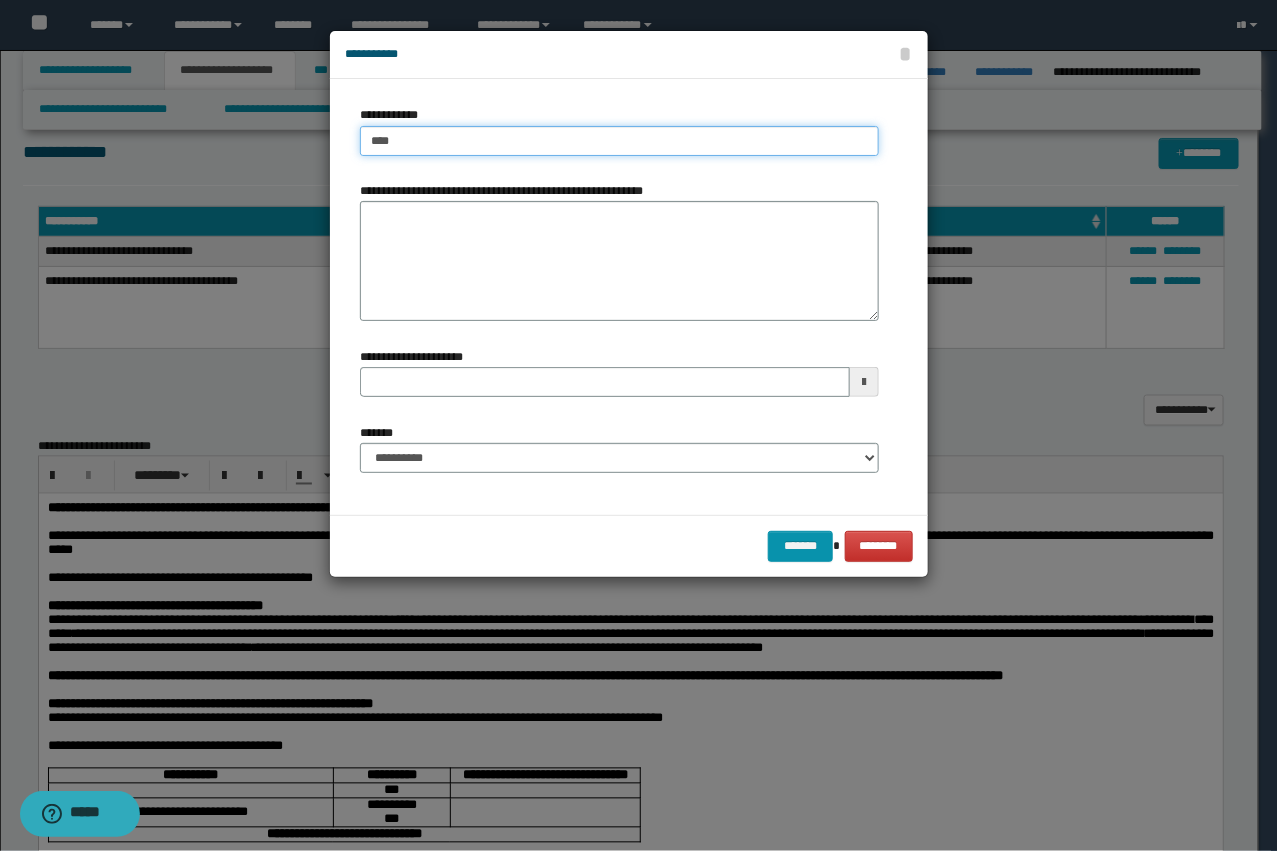 type on "****" 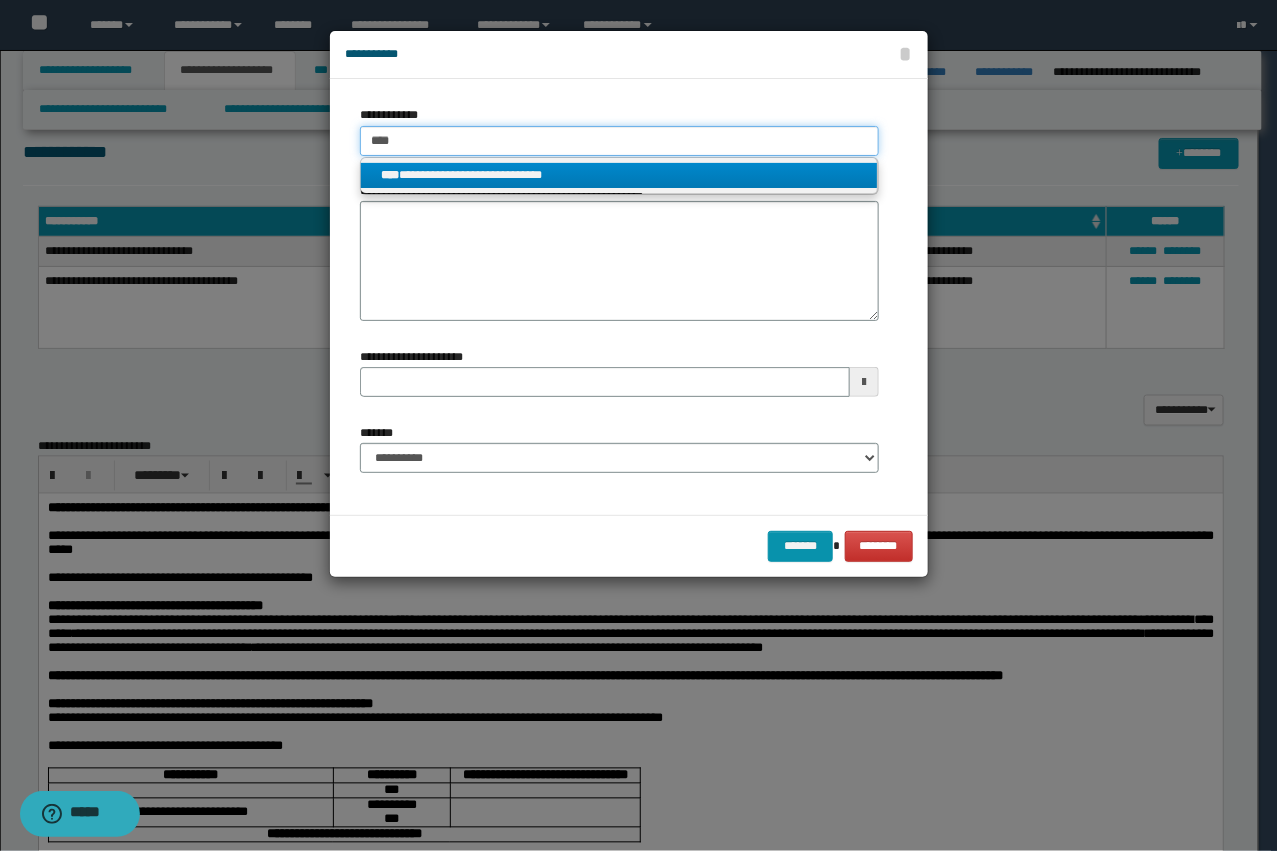 type on "****" 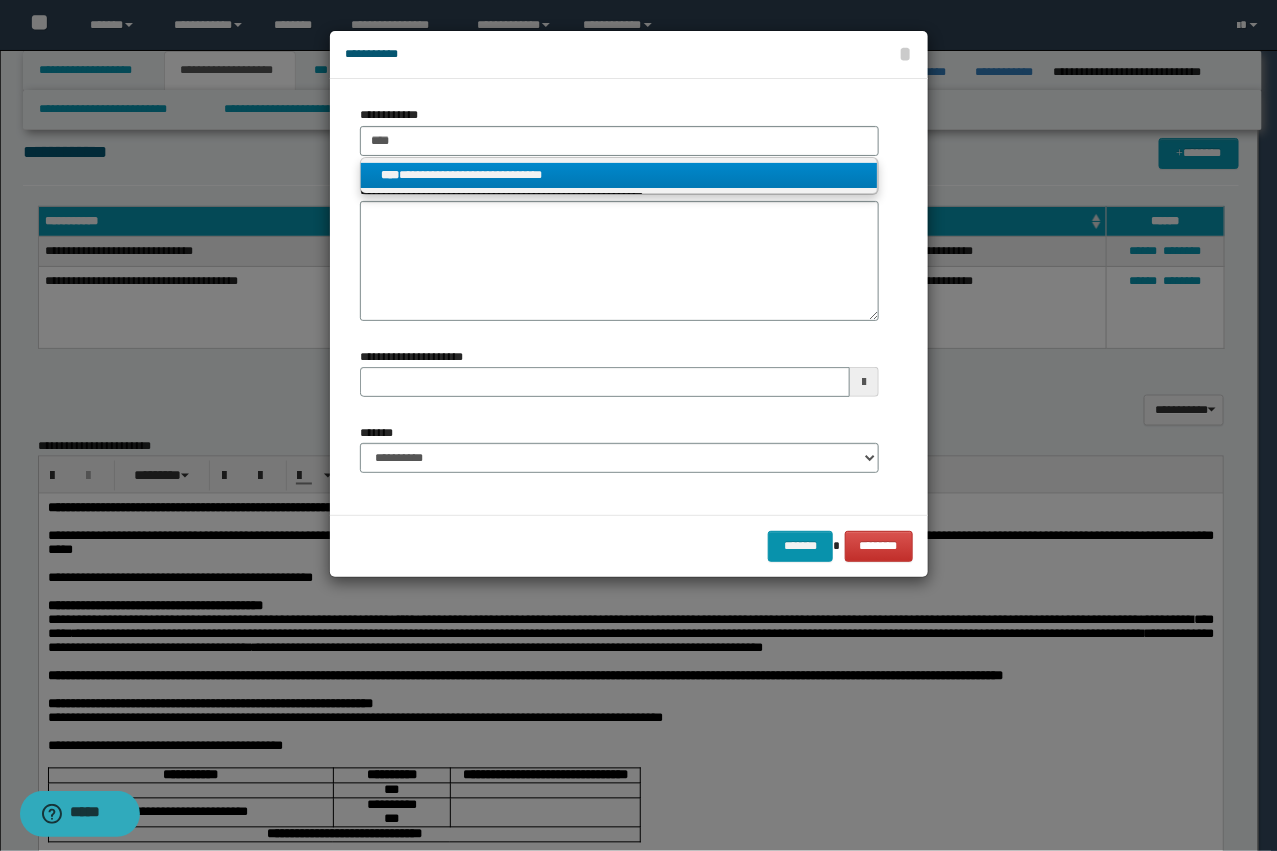 click on "**********" at bounding box center [619, 175] 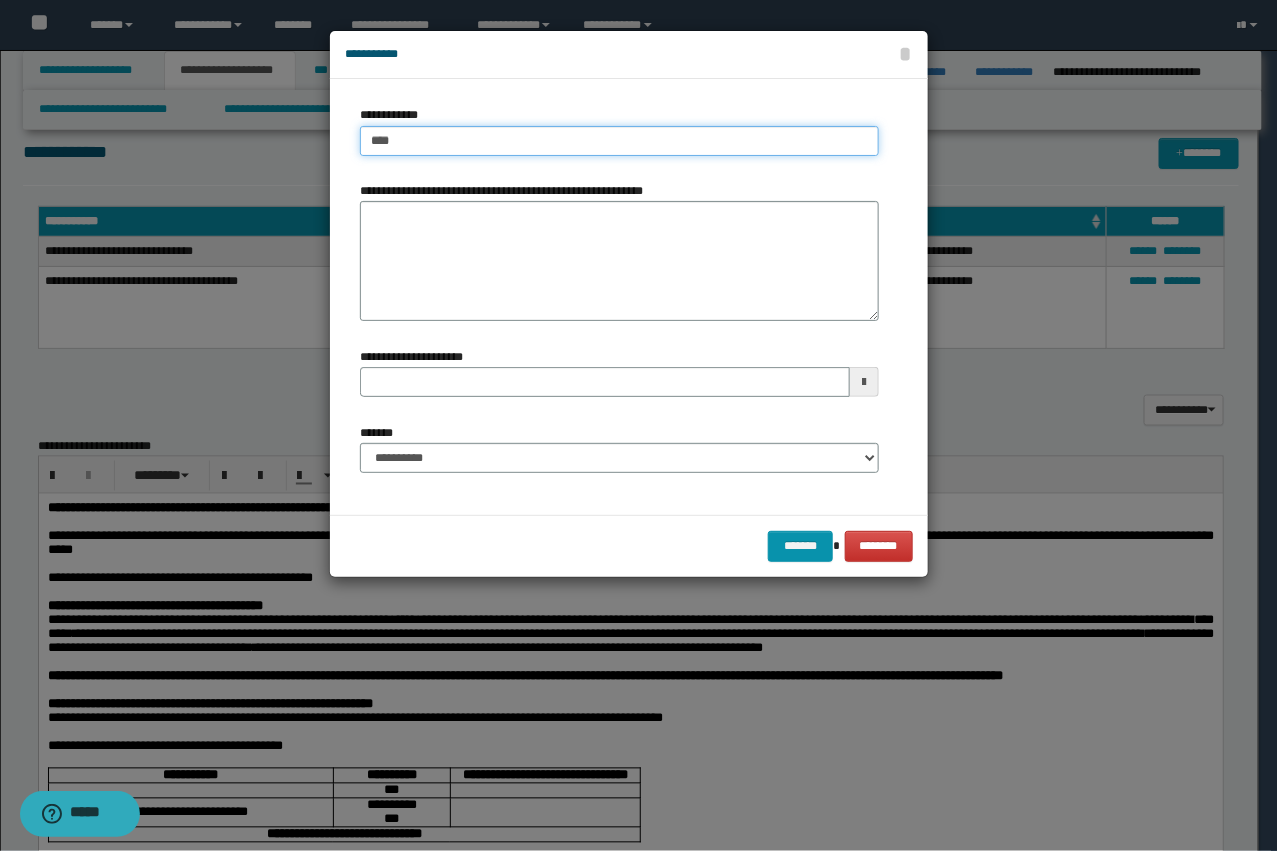 type 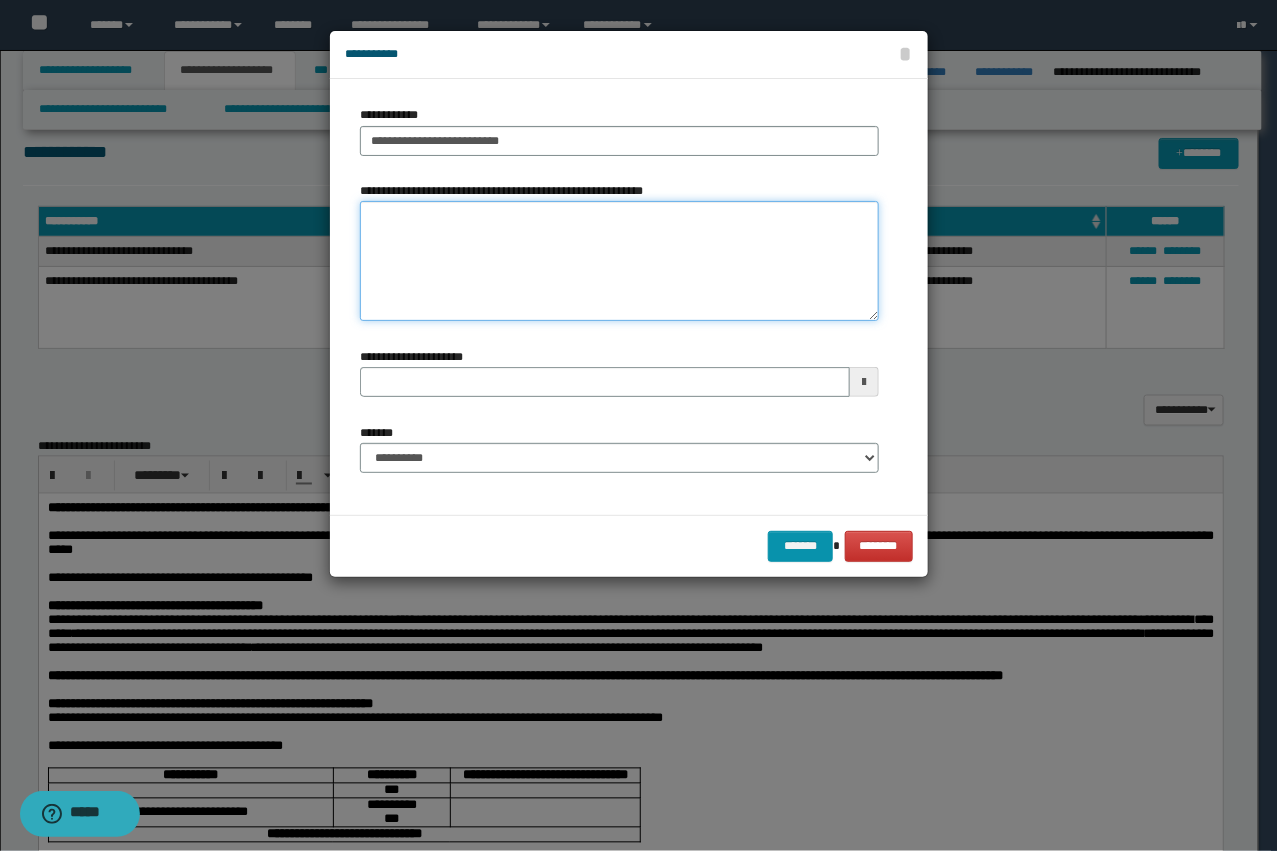 click on "**********" at bounding box center [619, 261] 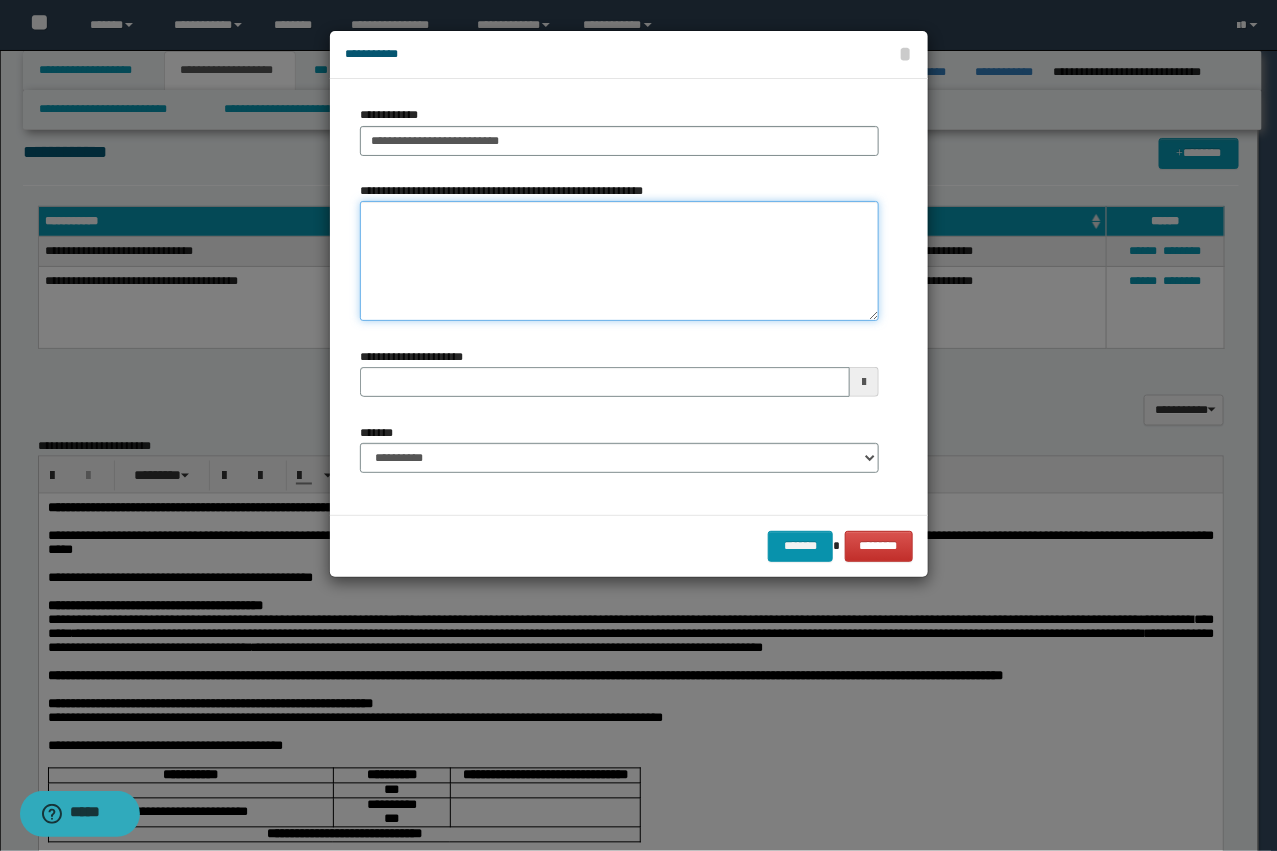 paste on "**********" 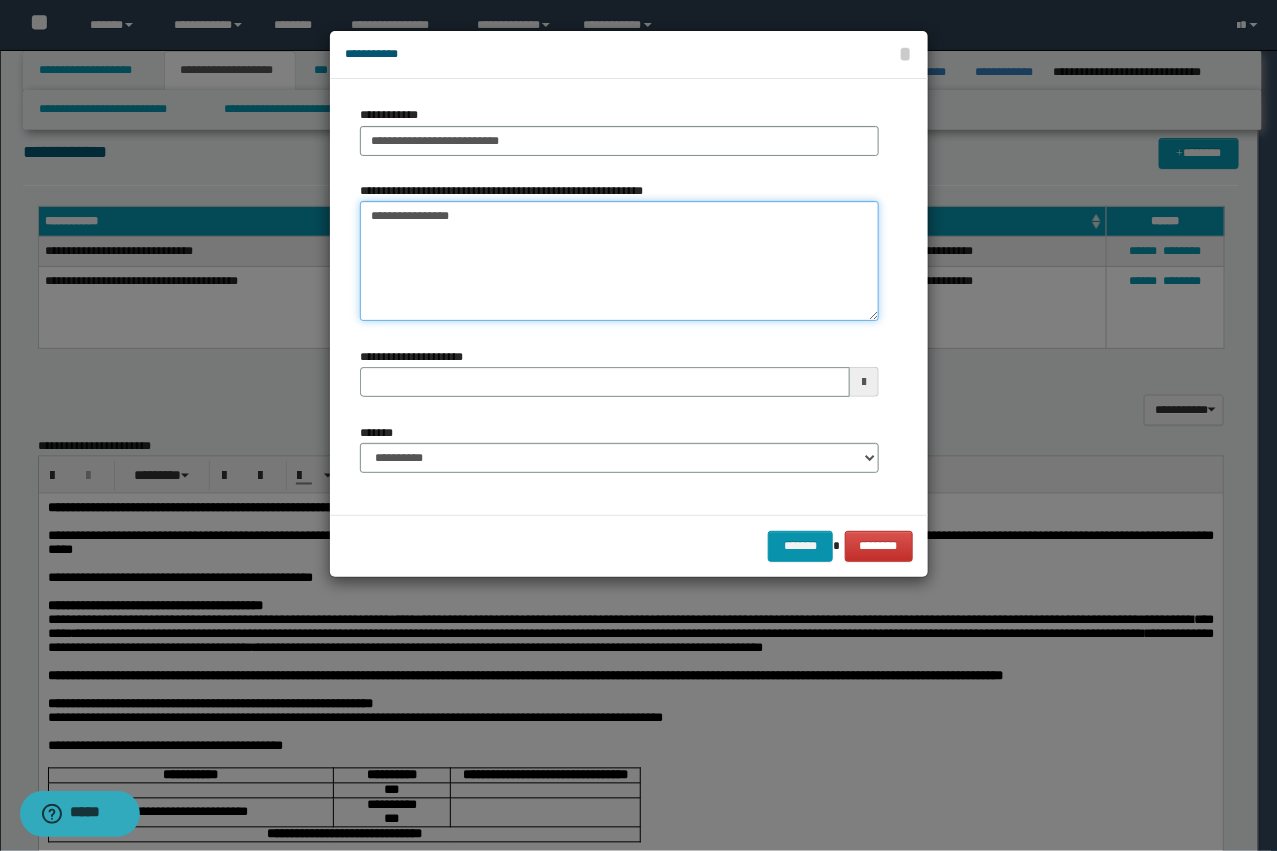 drag, startPoint x: 381, startPoint y: 218, endPoint x: 336, endPoint y: 213, distance: 45.276924 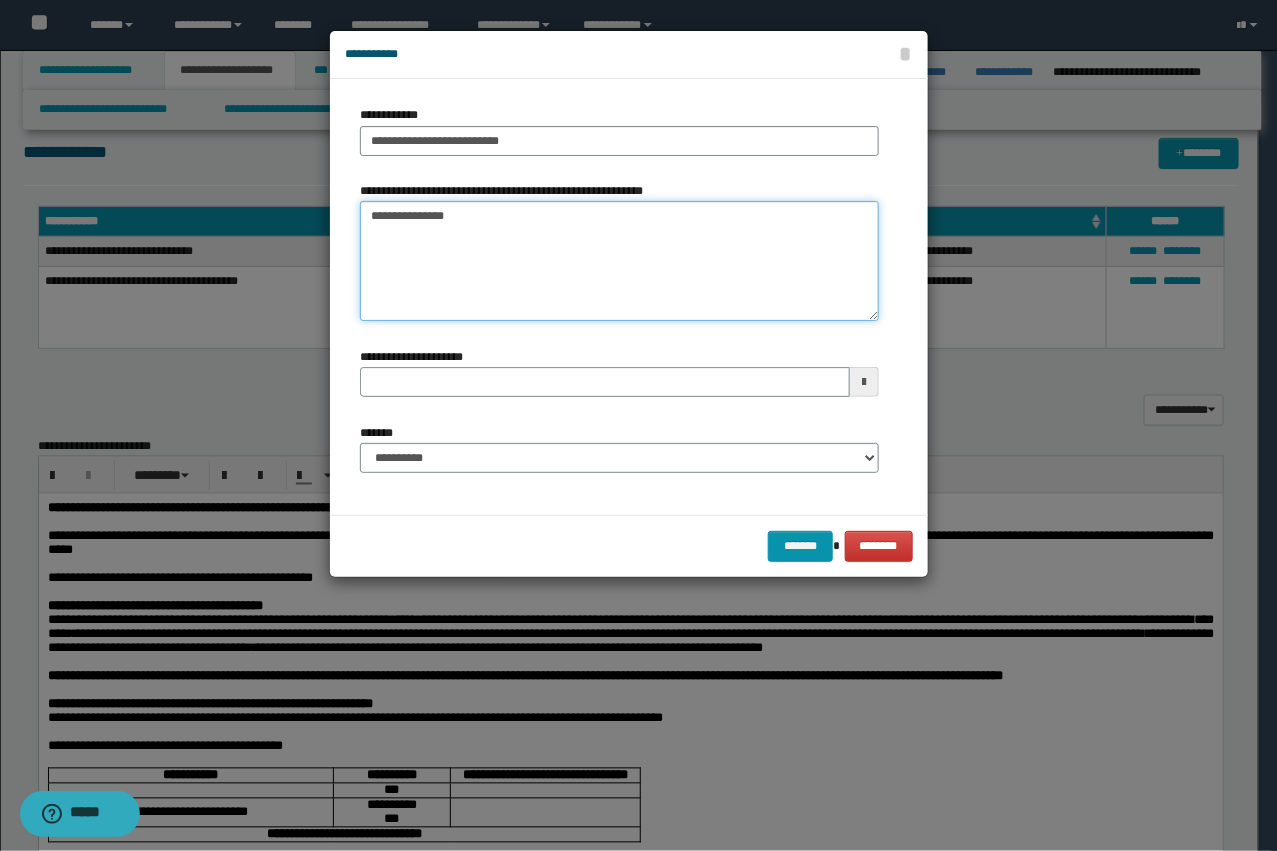 type on "**********" 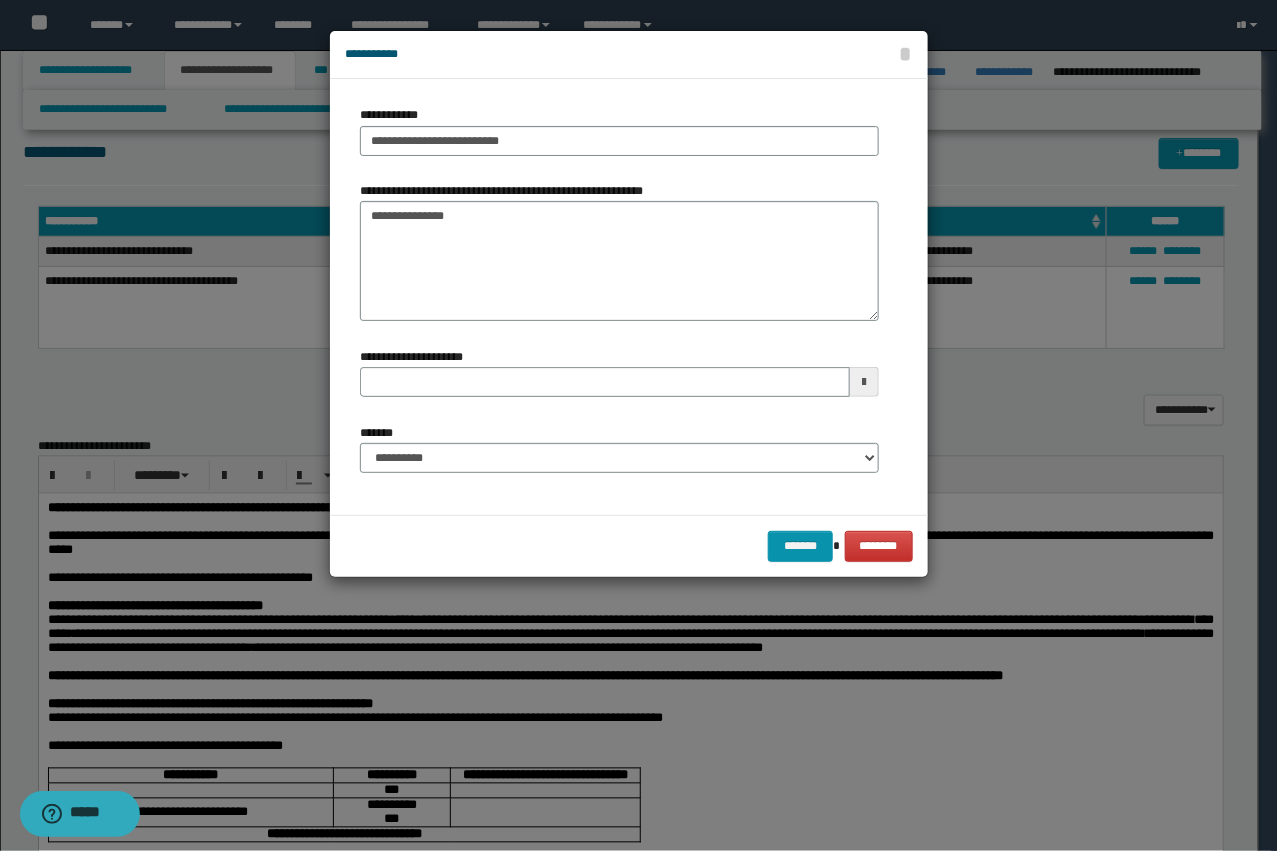 click on "**********" at bounding box center (619, 297) 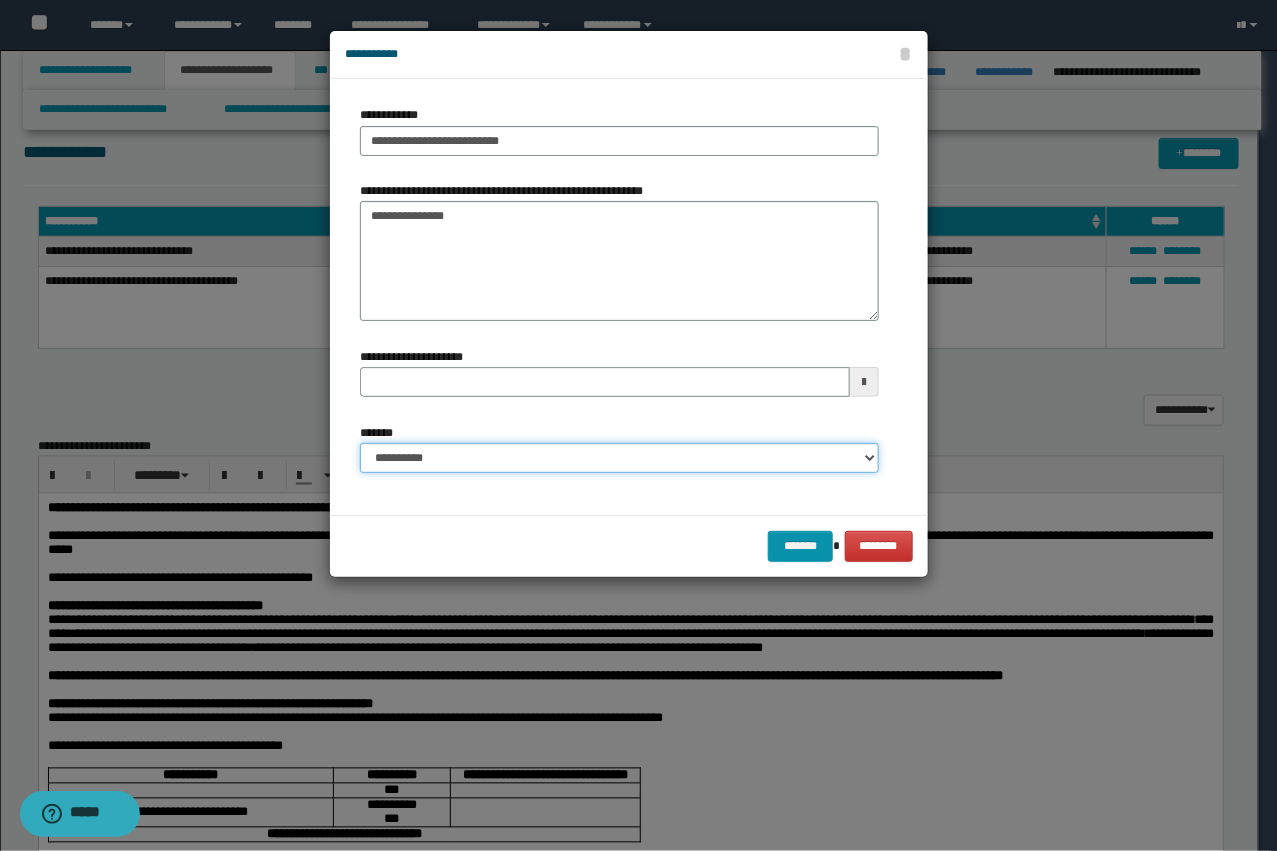 drag, startPoint x: 423, startPoint y: 451, endPoint x: 423, endPoint y: 465, distance: 14 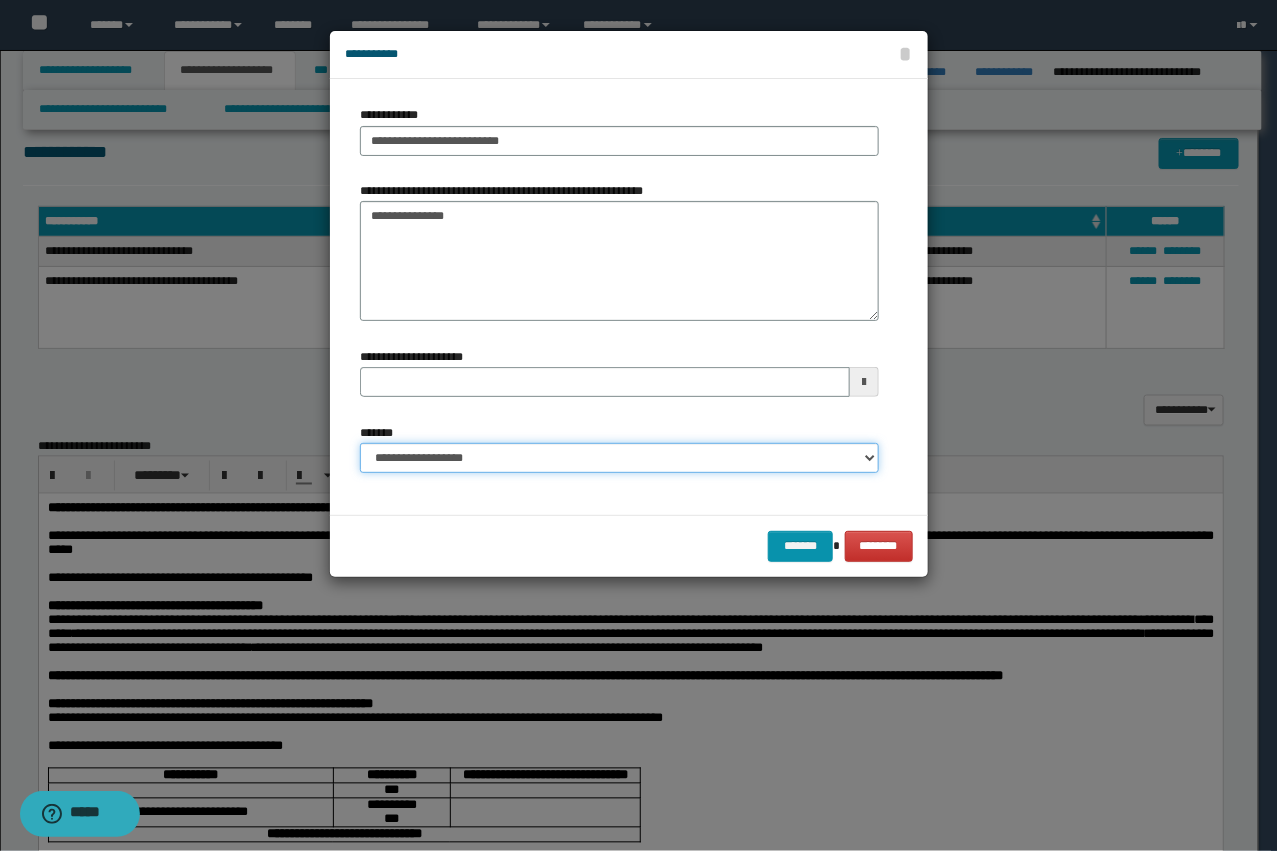 click on "**********" at bounding box center [619, 458] 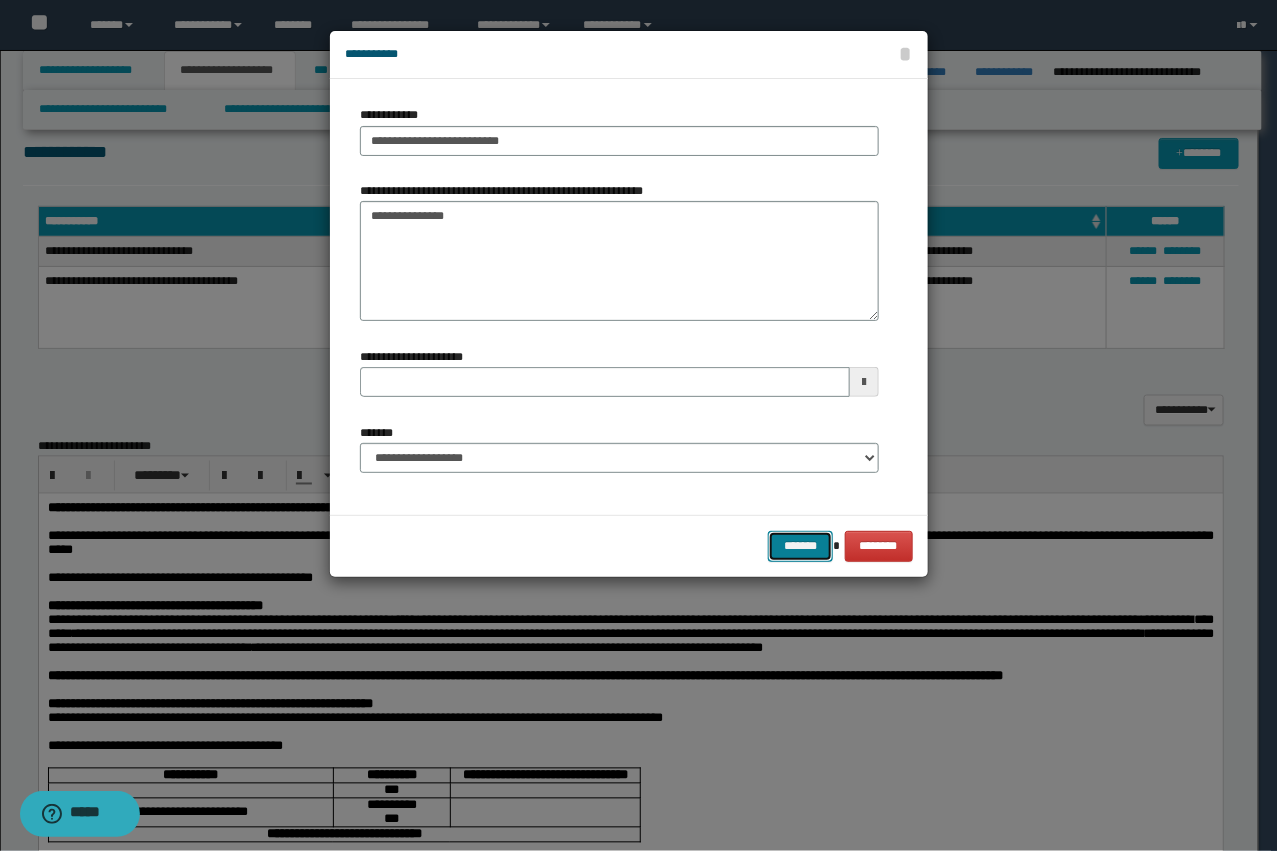 drag, startPoint x: 788, startPoint y: 532, endPoint x: 788, endPoint y: 547, distance: 15 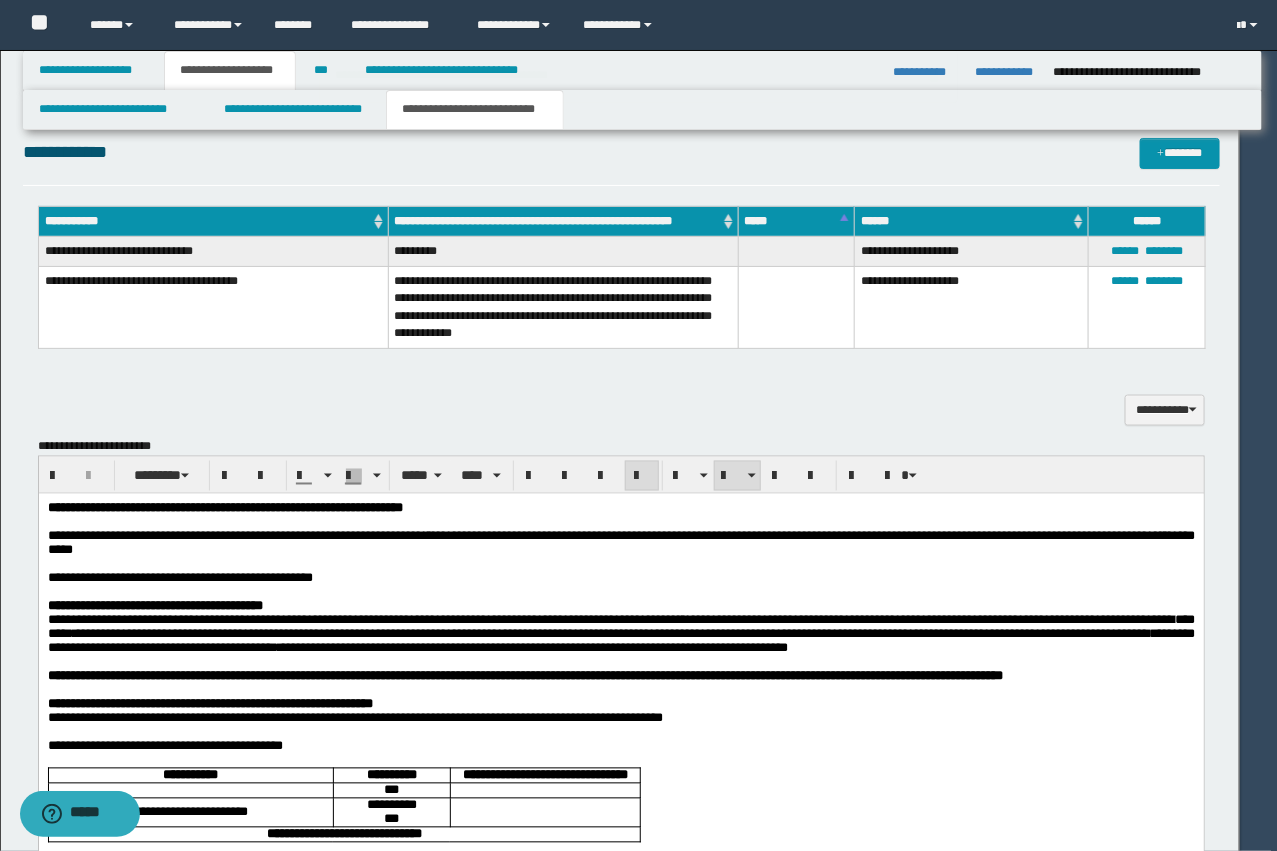 click at bounding box center [639, 425] 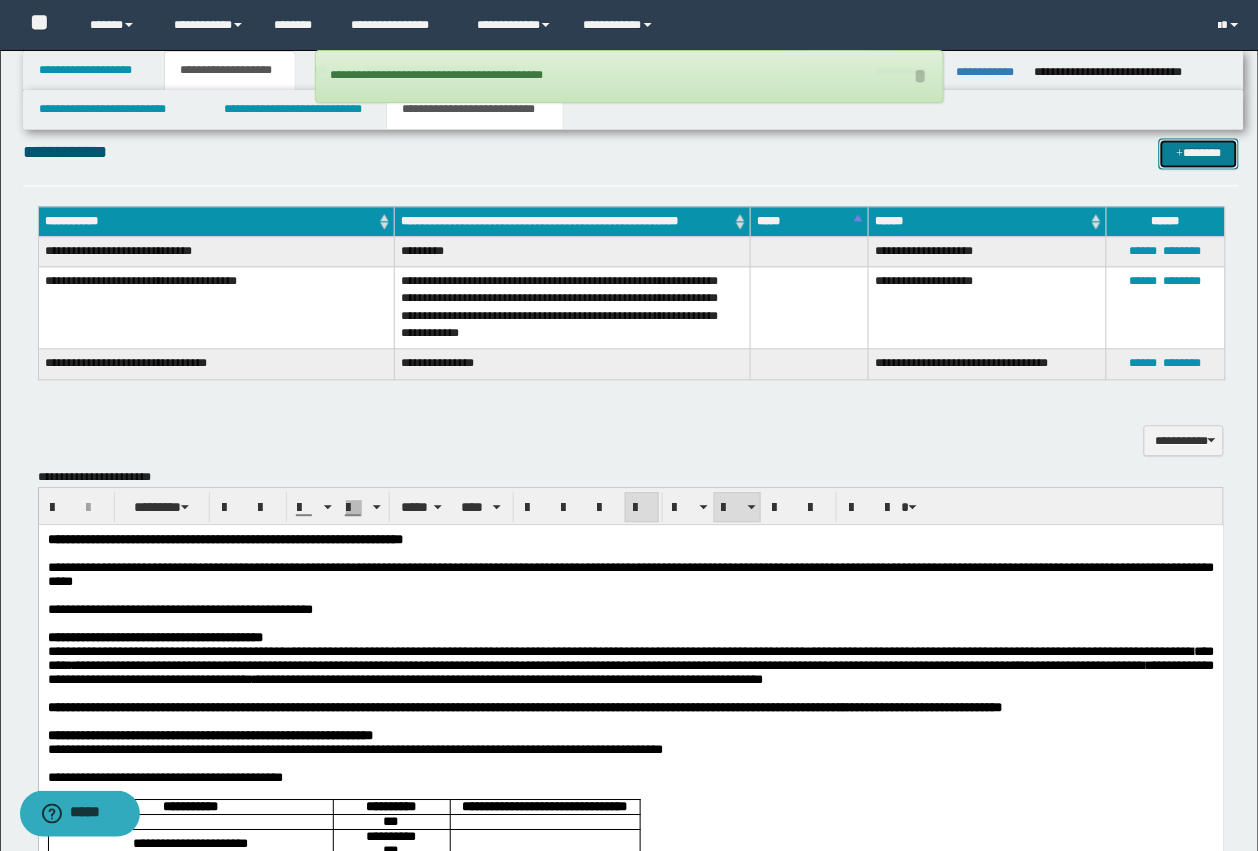 click at bounding box center [1180, 154] 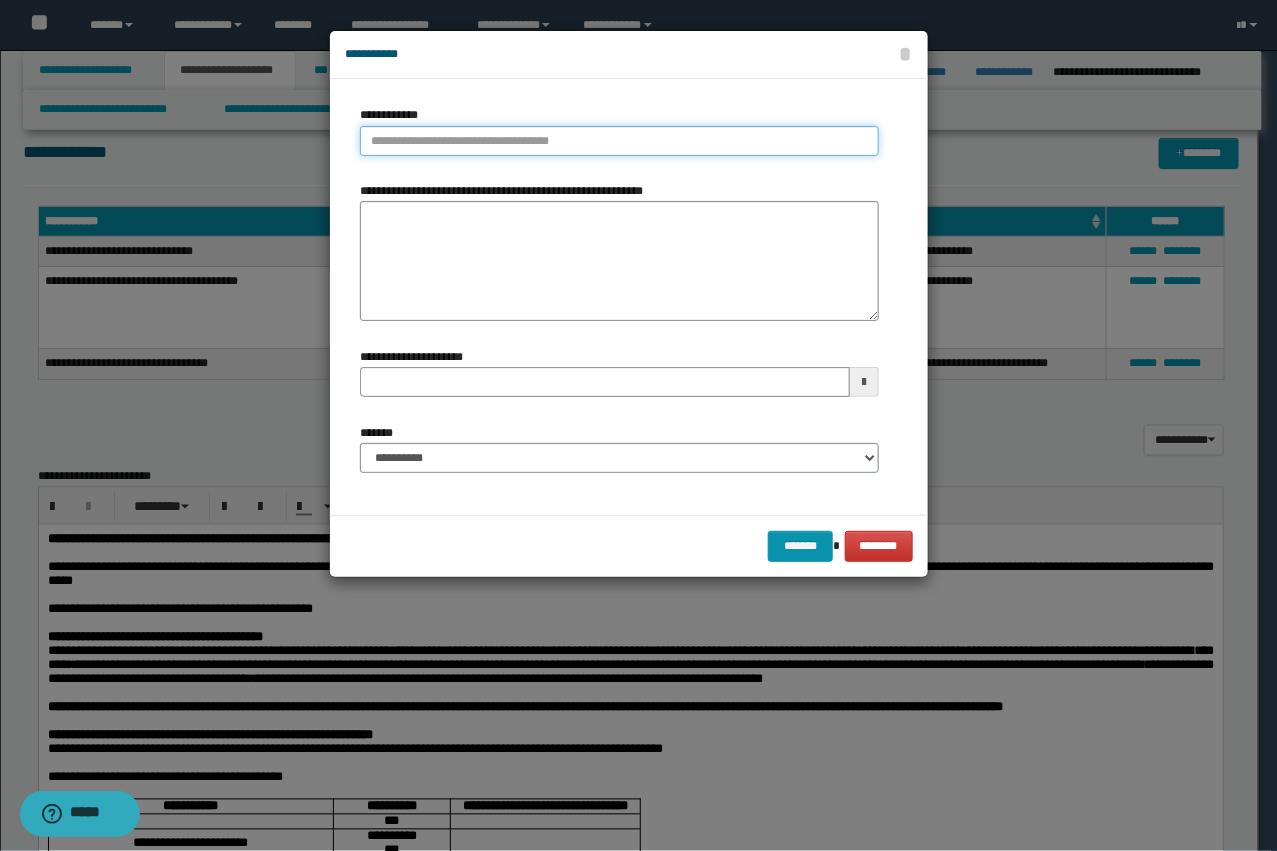 type on "**********" 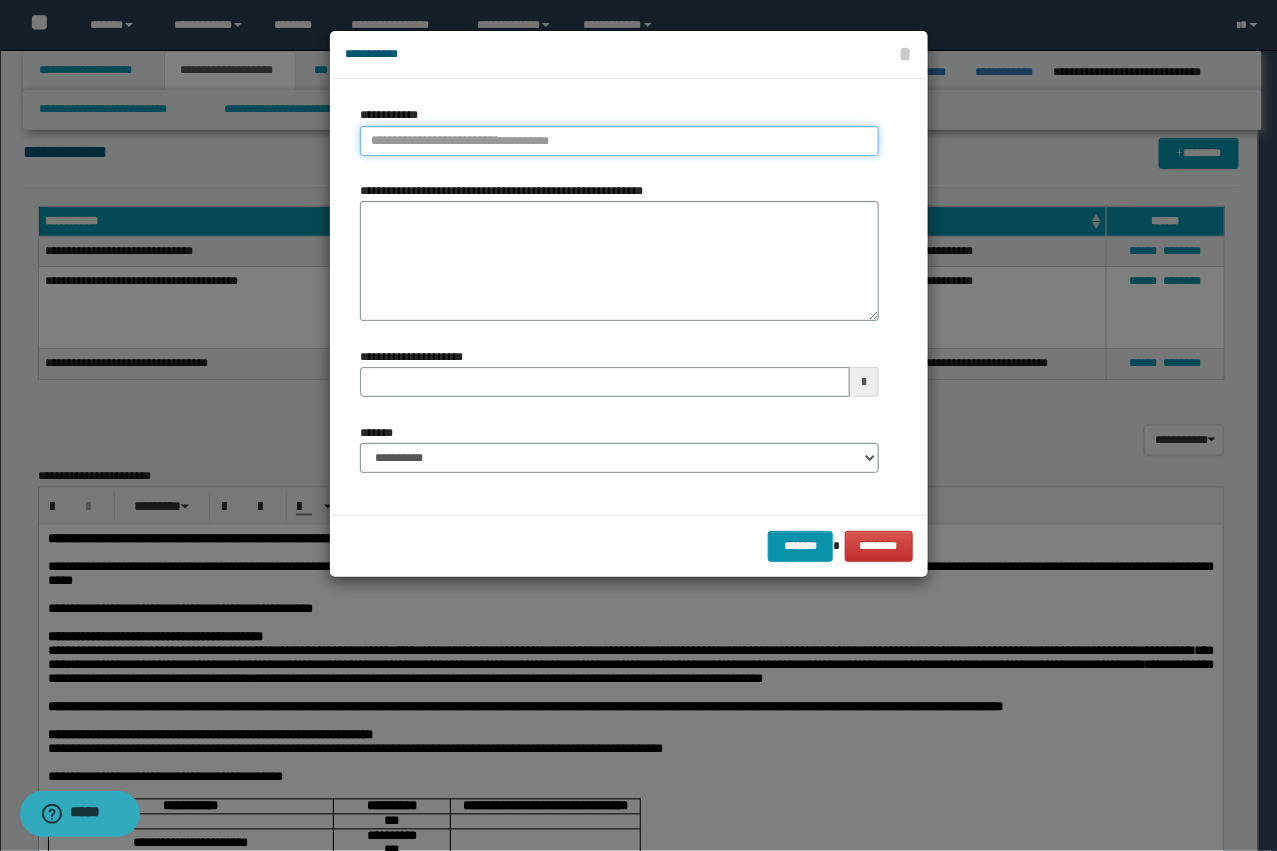 click on "**********" at bounding box center (619, 141) 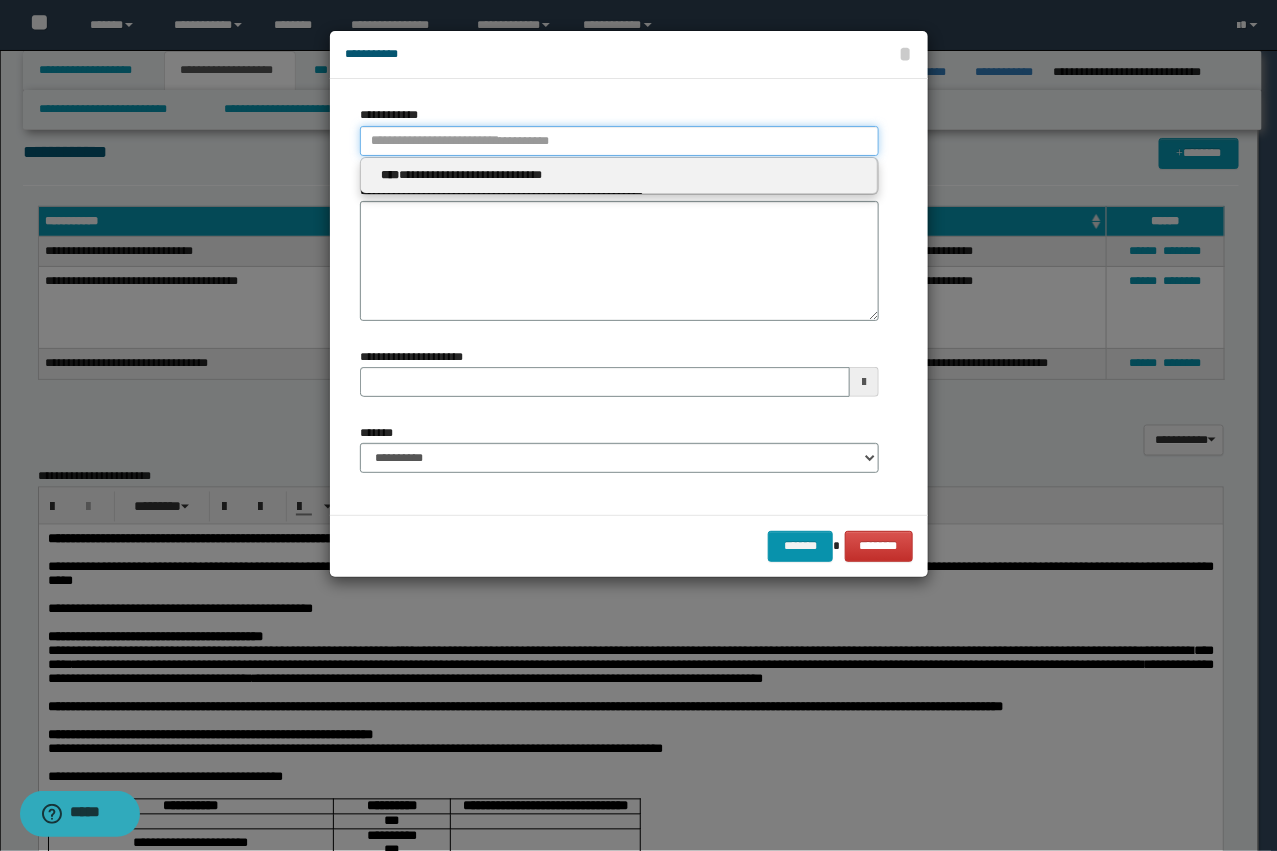 paste on "****" 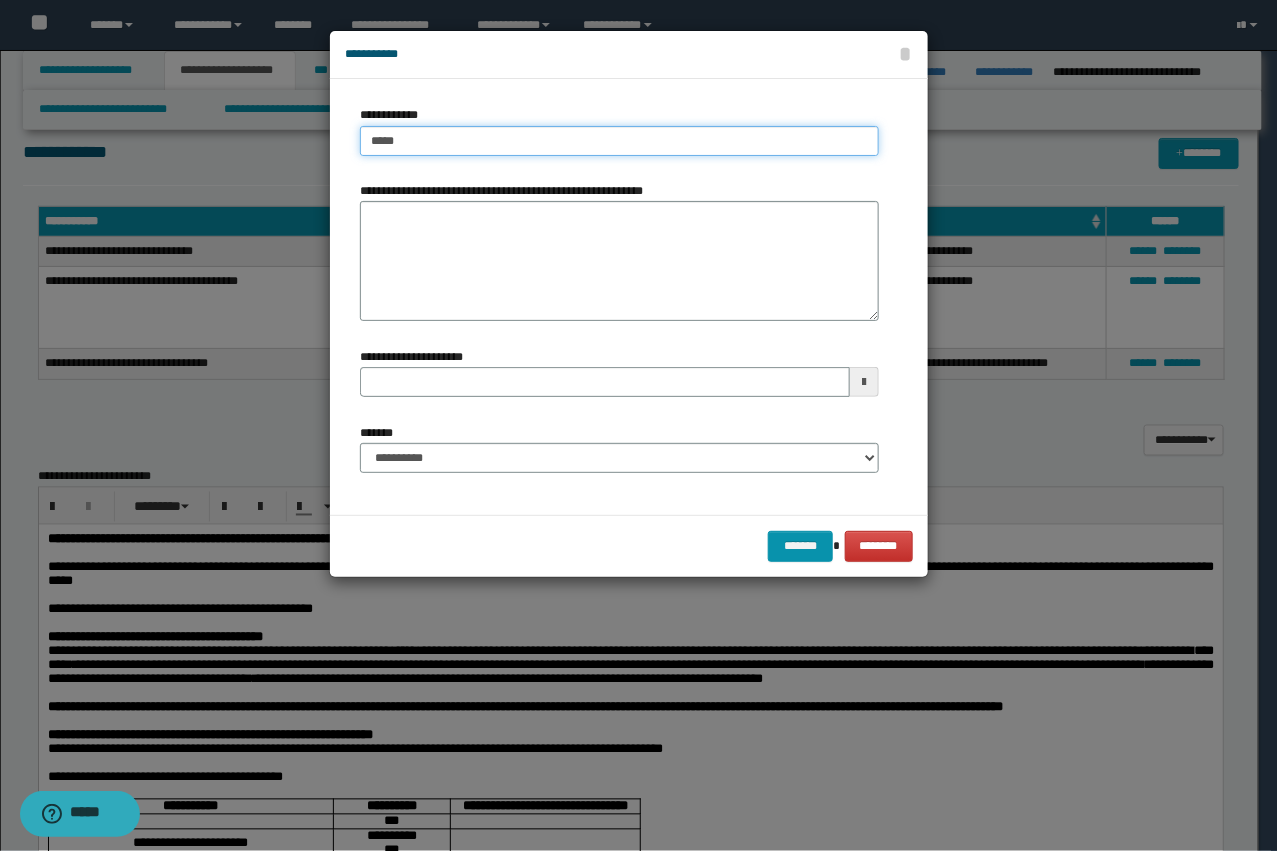 type on "****" 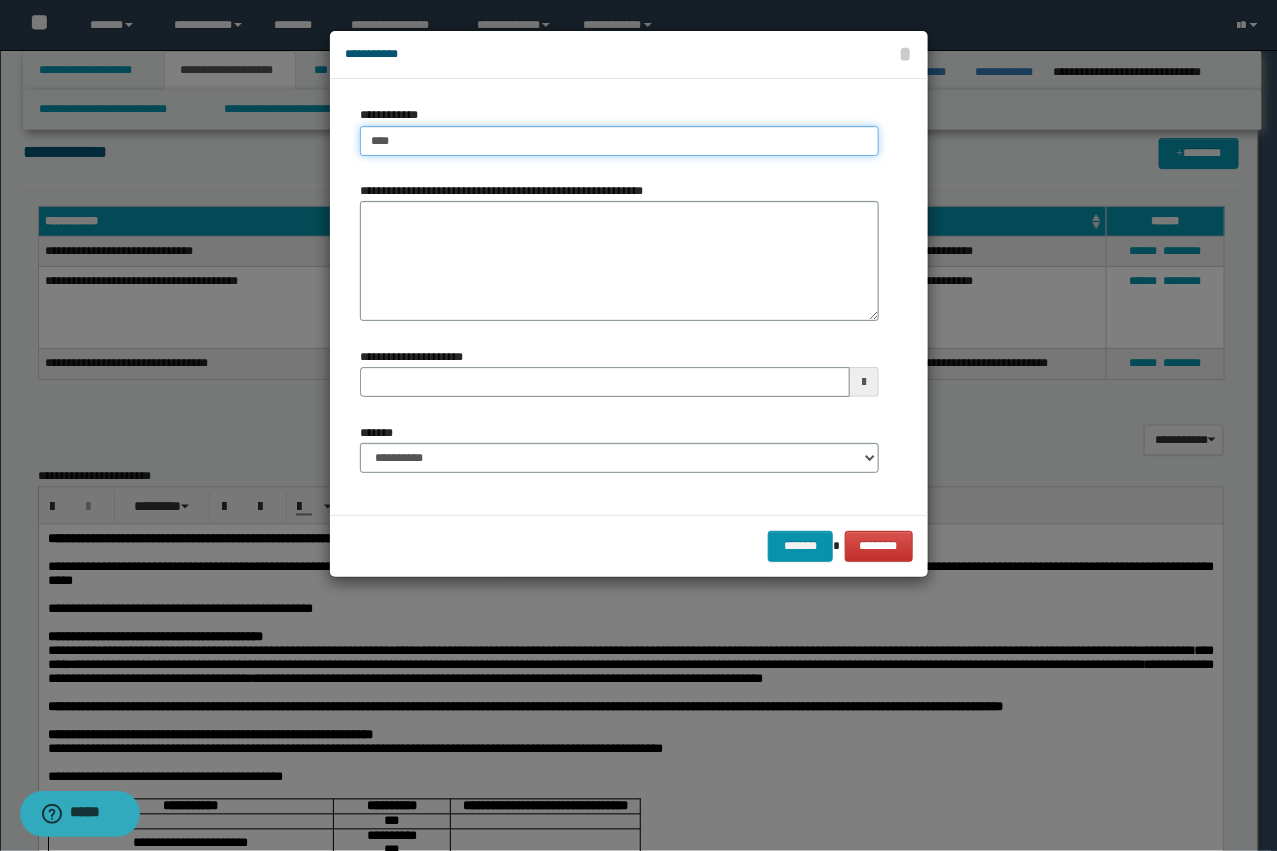 type on "****" 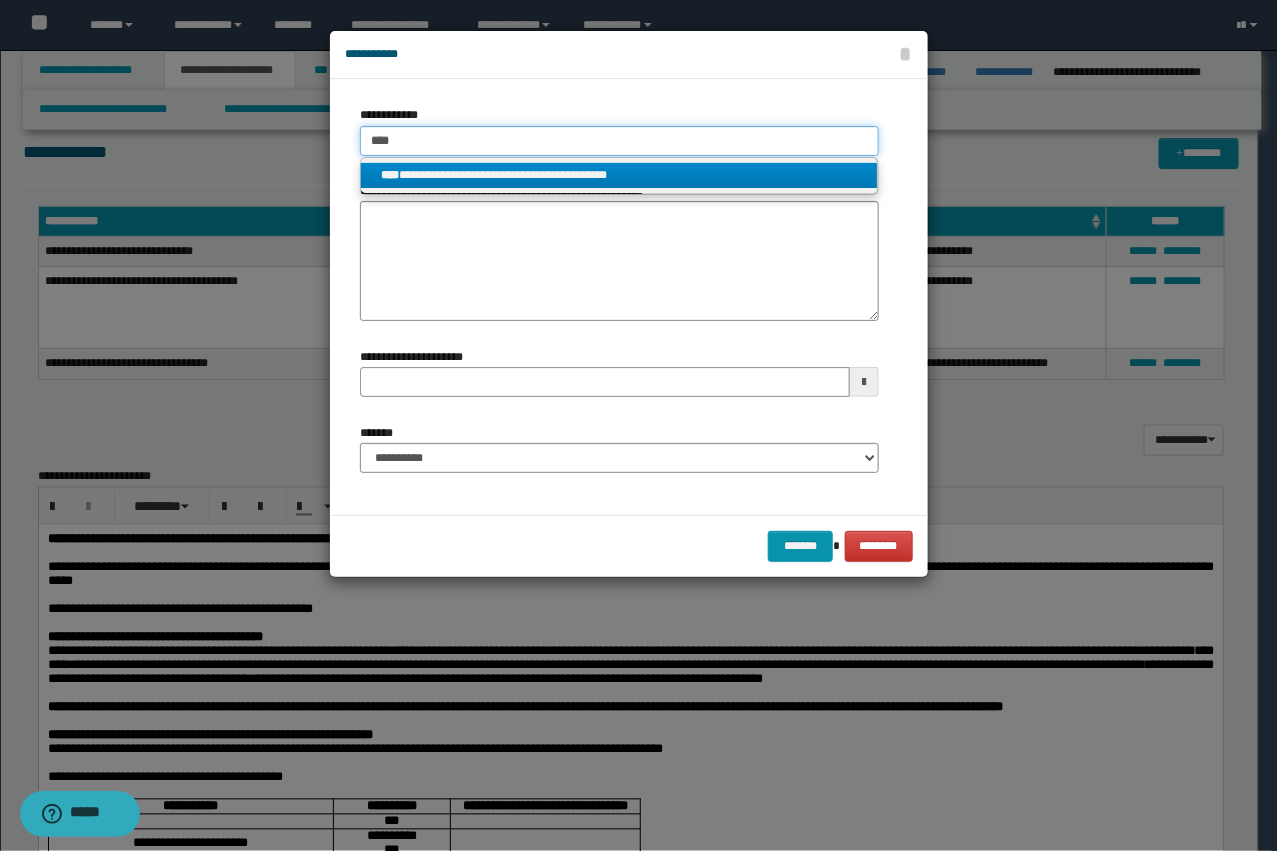 type on "****" 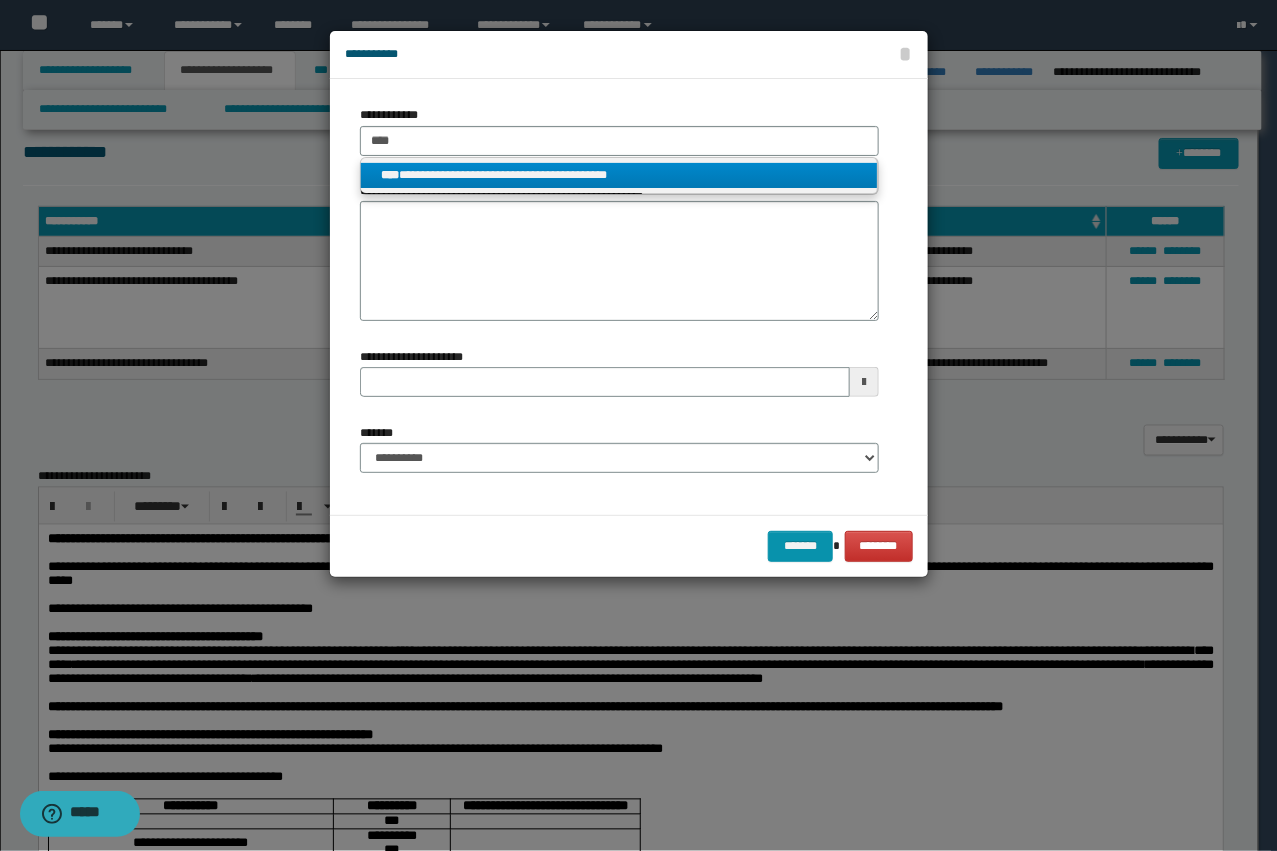 click on "**********" at bounding box center (619, 175) 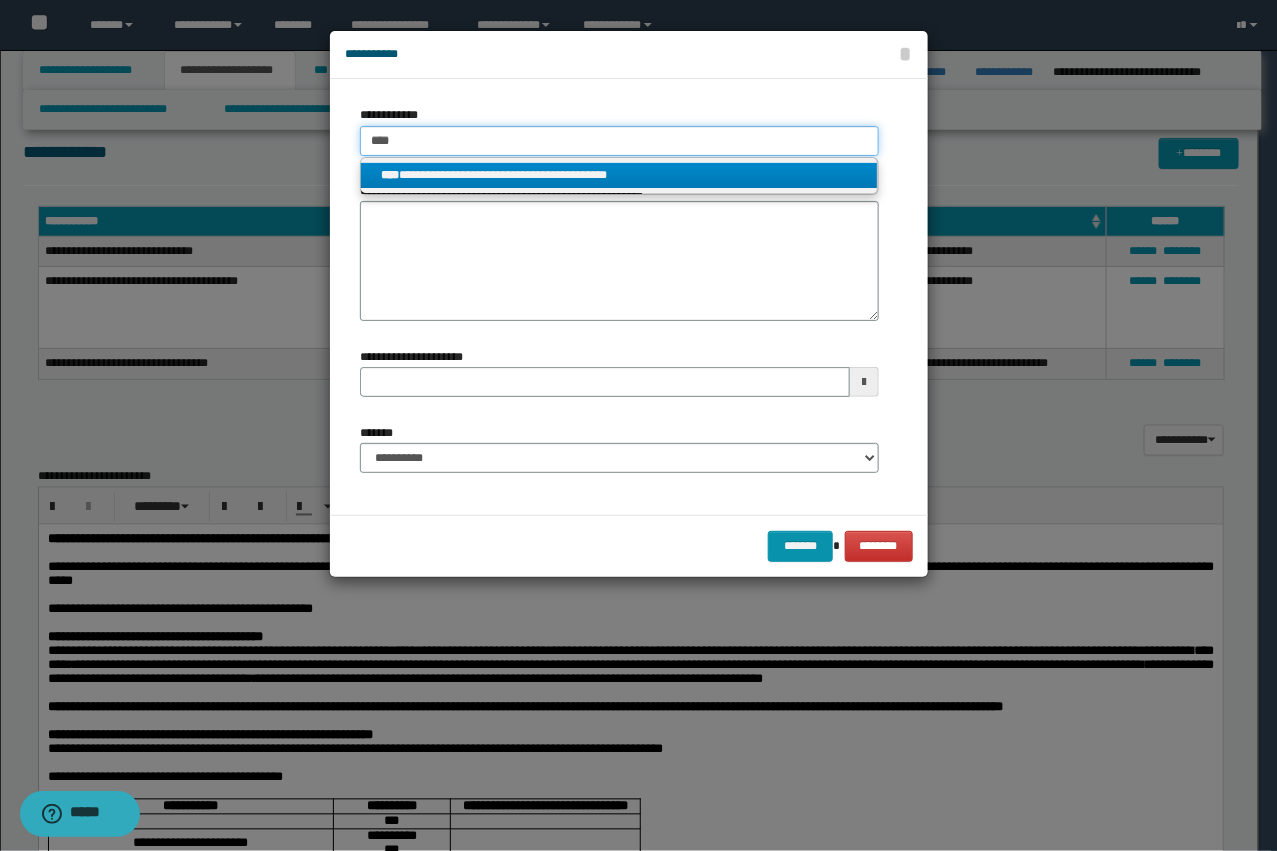 type 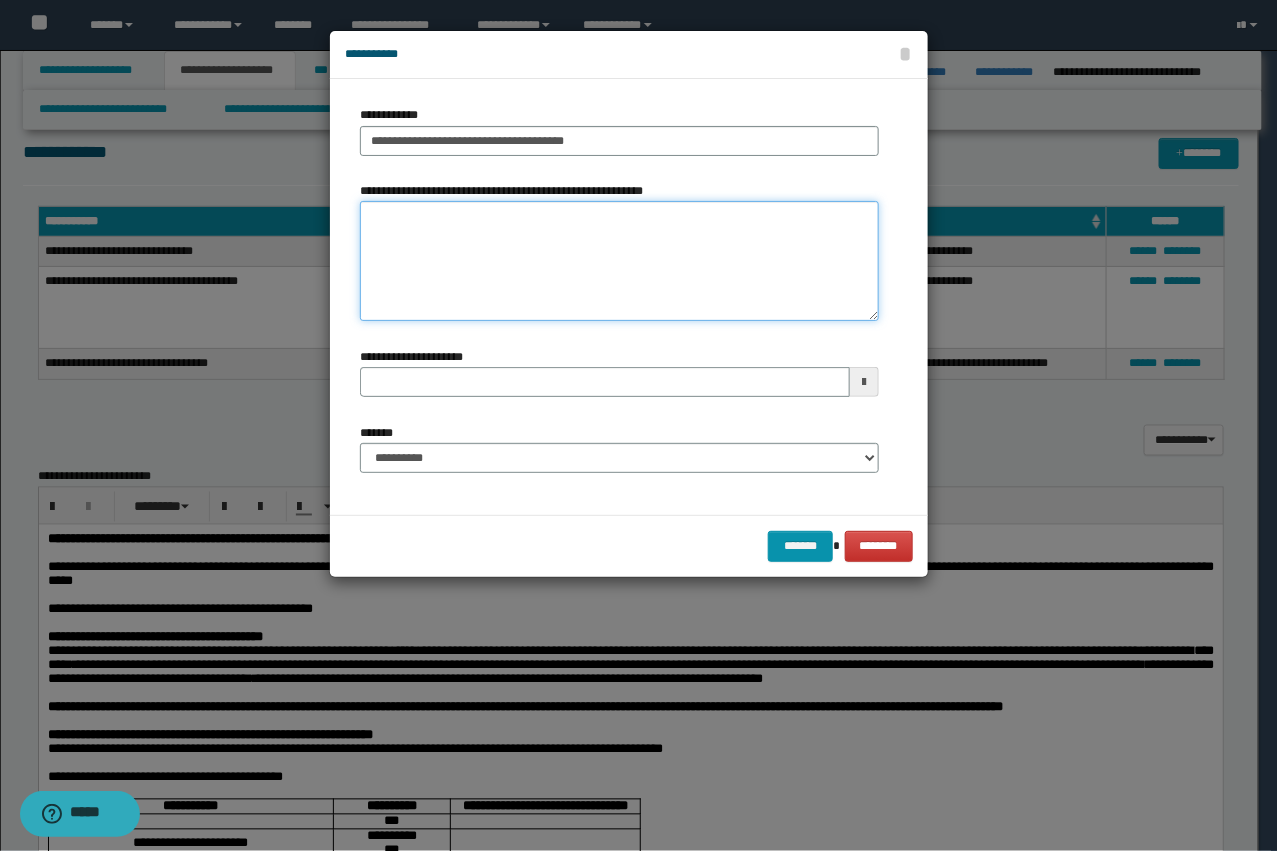 click on "**********" at bounding box center (619, 261) 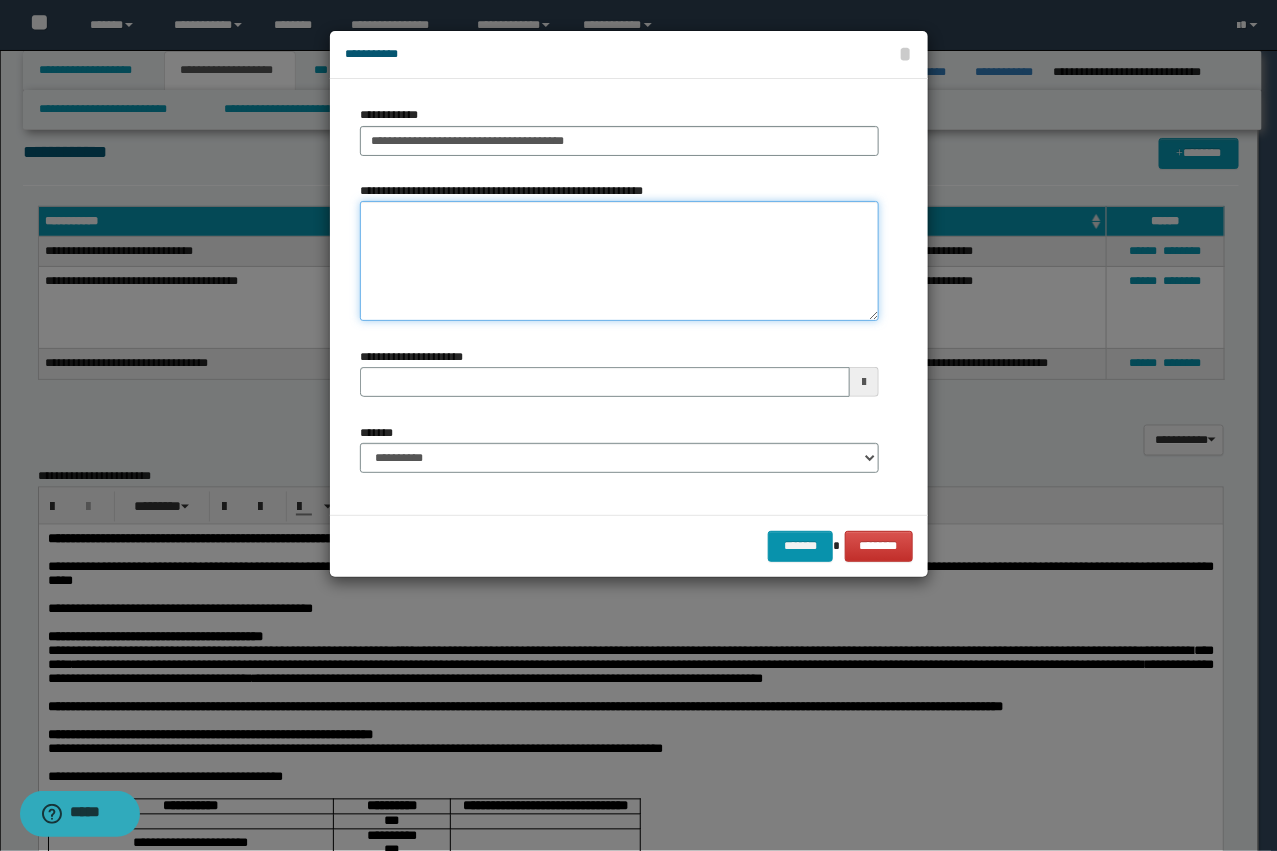 click on "**********" at bounding box center [619, 261] 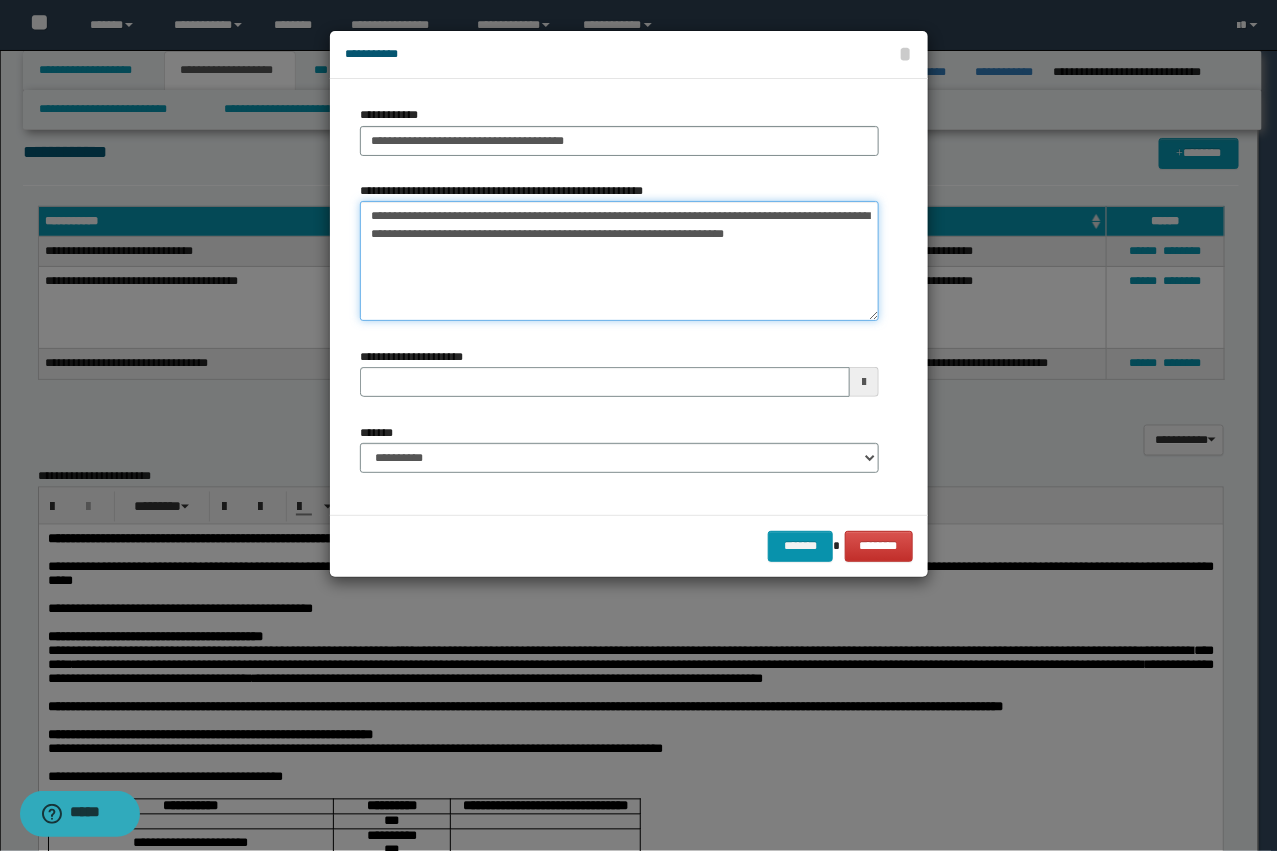 click on "**********" at bounding box center [619, 261] 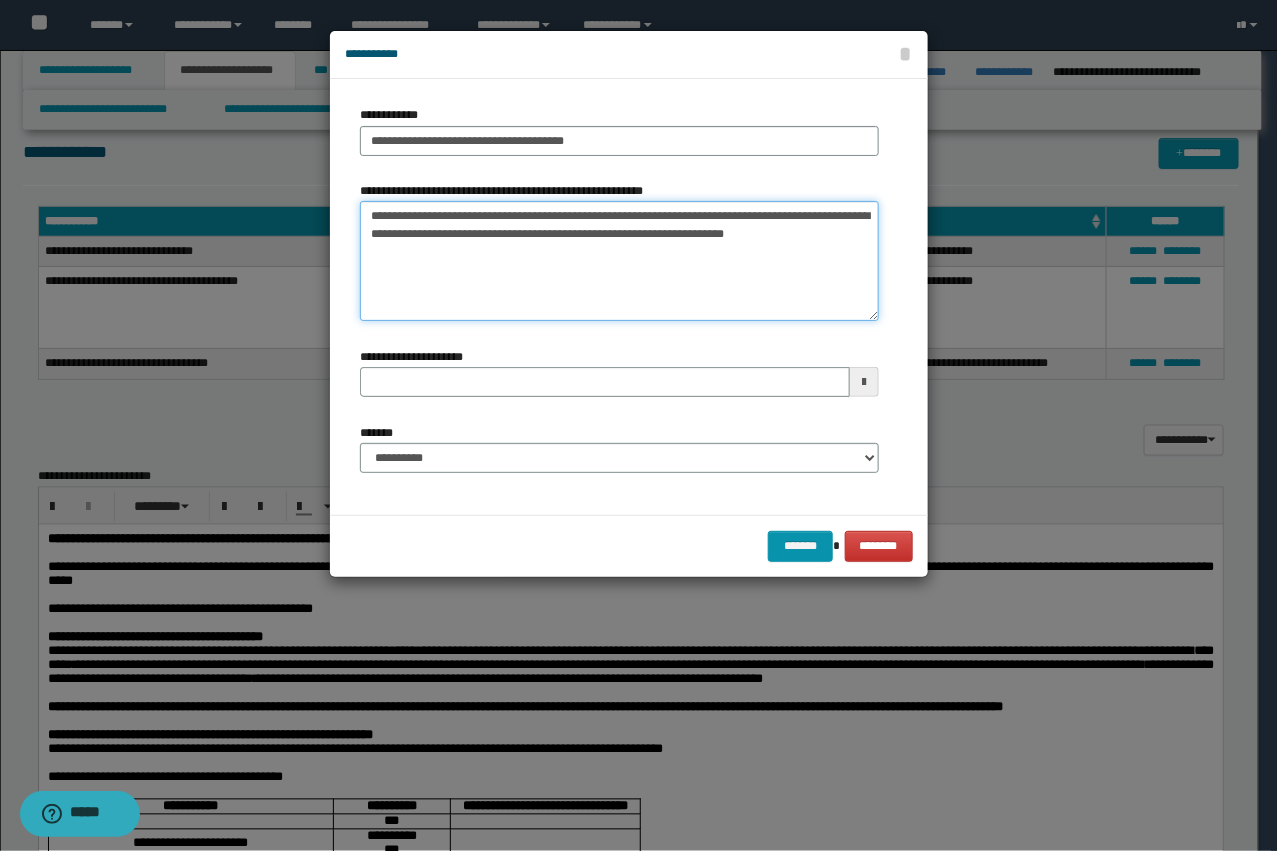 type on "**********" 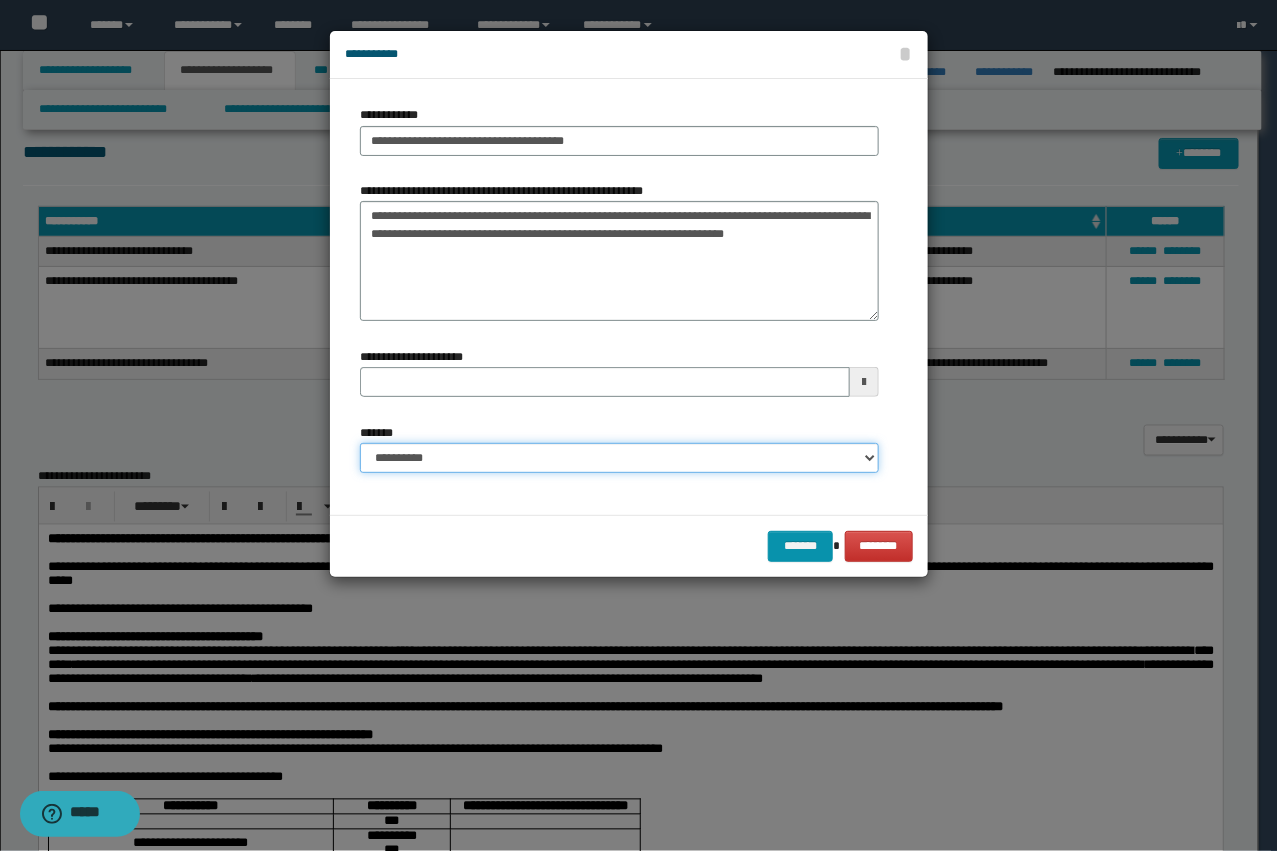 click on "**********" at bounding box center [619, 458] 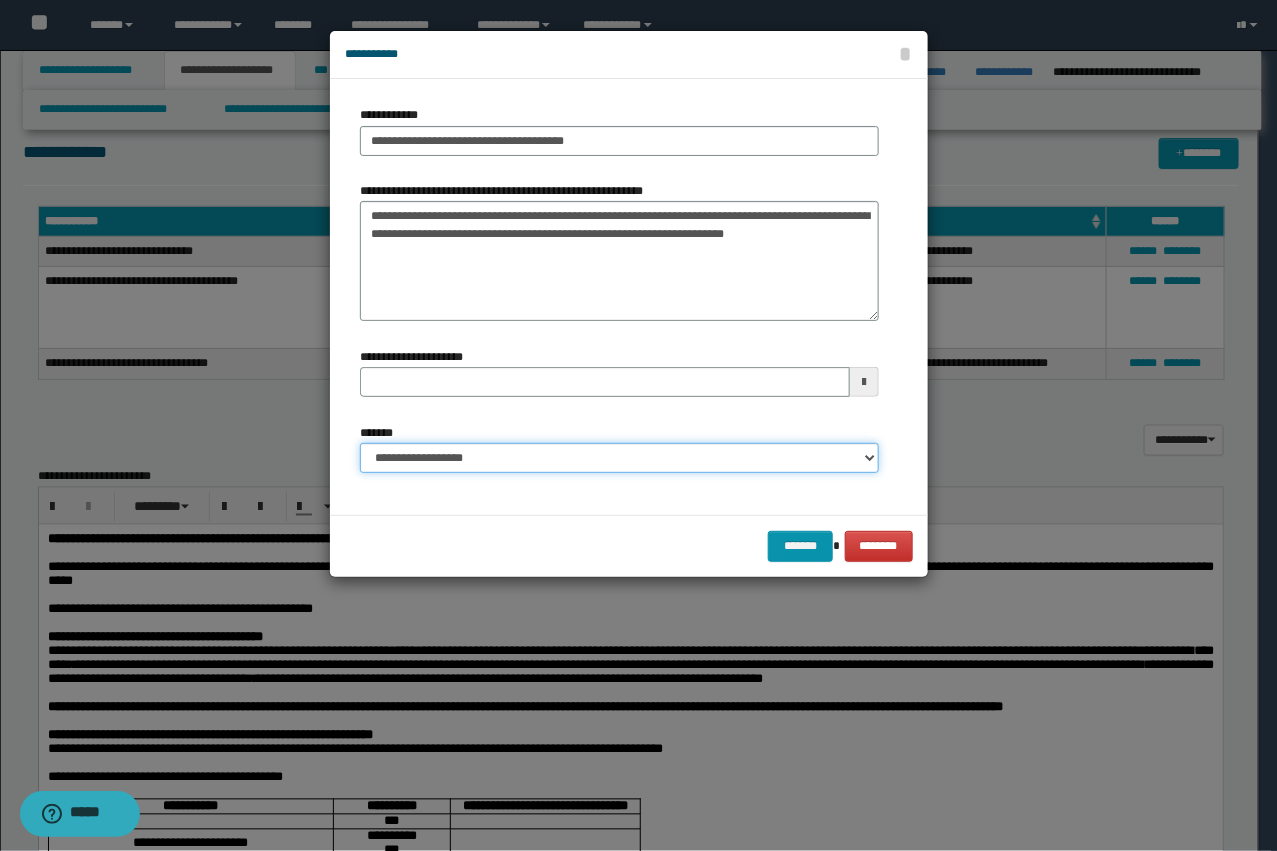 click on "**********" at bounding box center (619, 458) 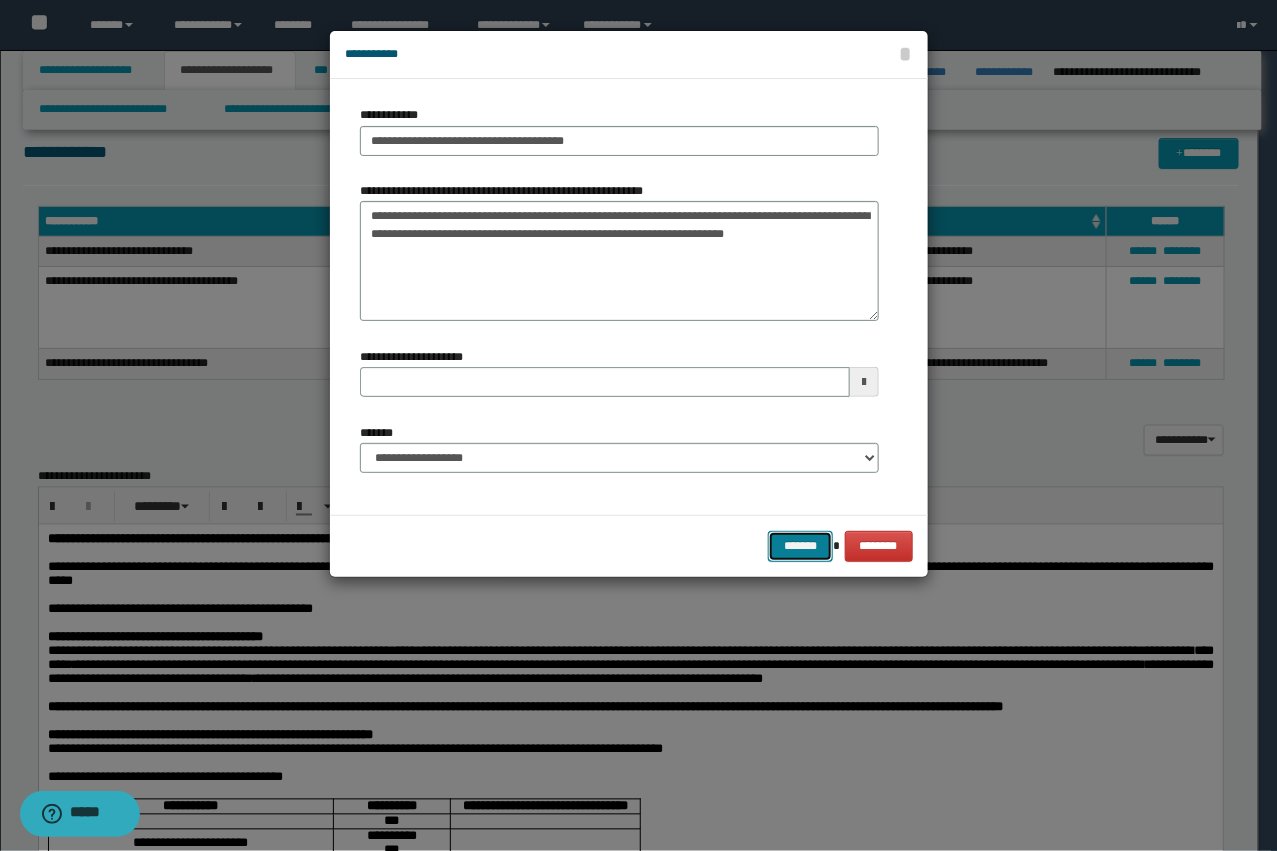 click on "*******" at bounding box center [800, 546] 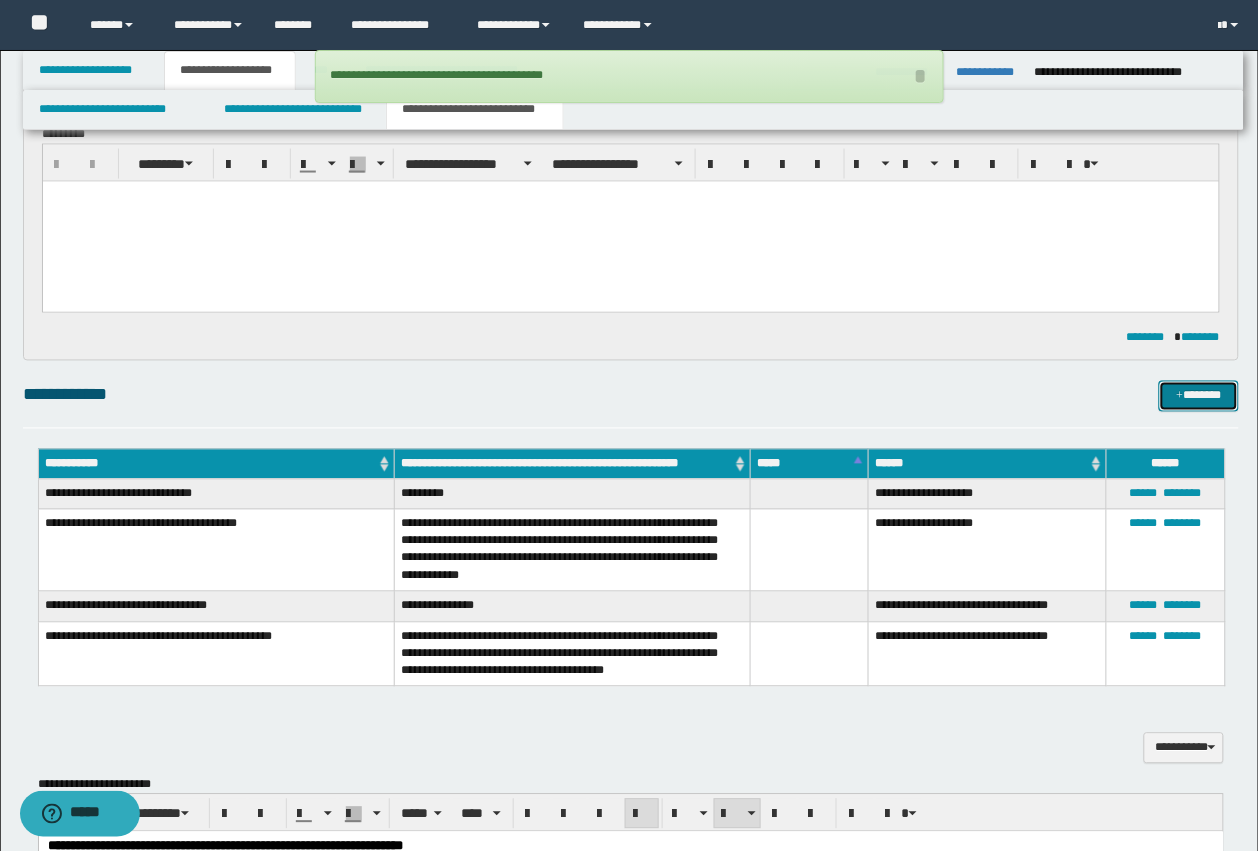 scroll, scrollTop: 591, scrollLeft: 0, axis: vertical 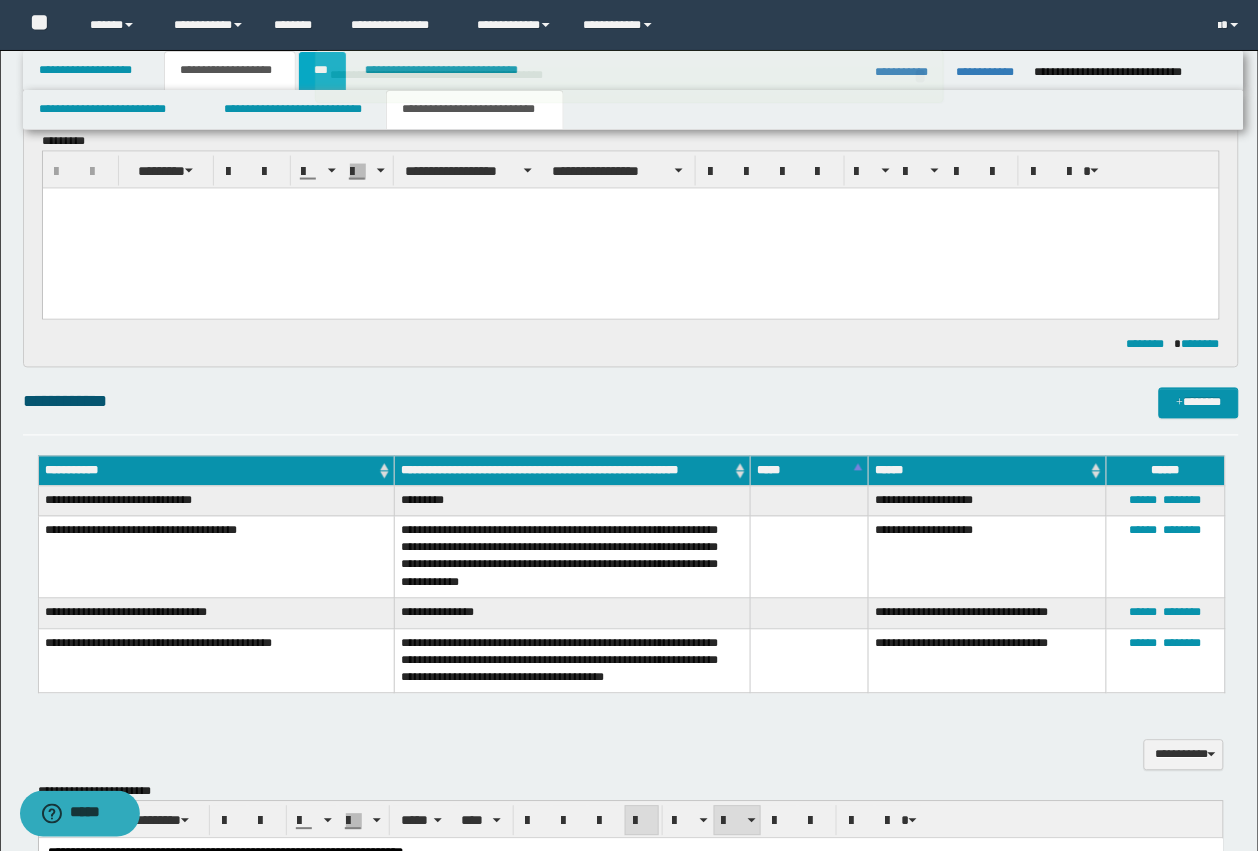 click on "***" at bounding box center (322, 71) 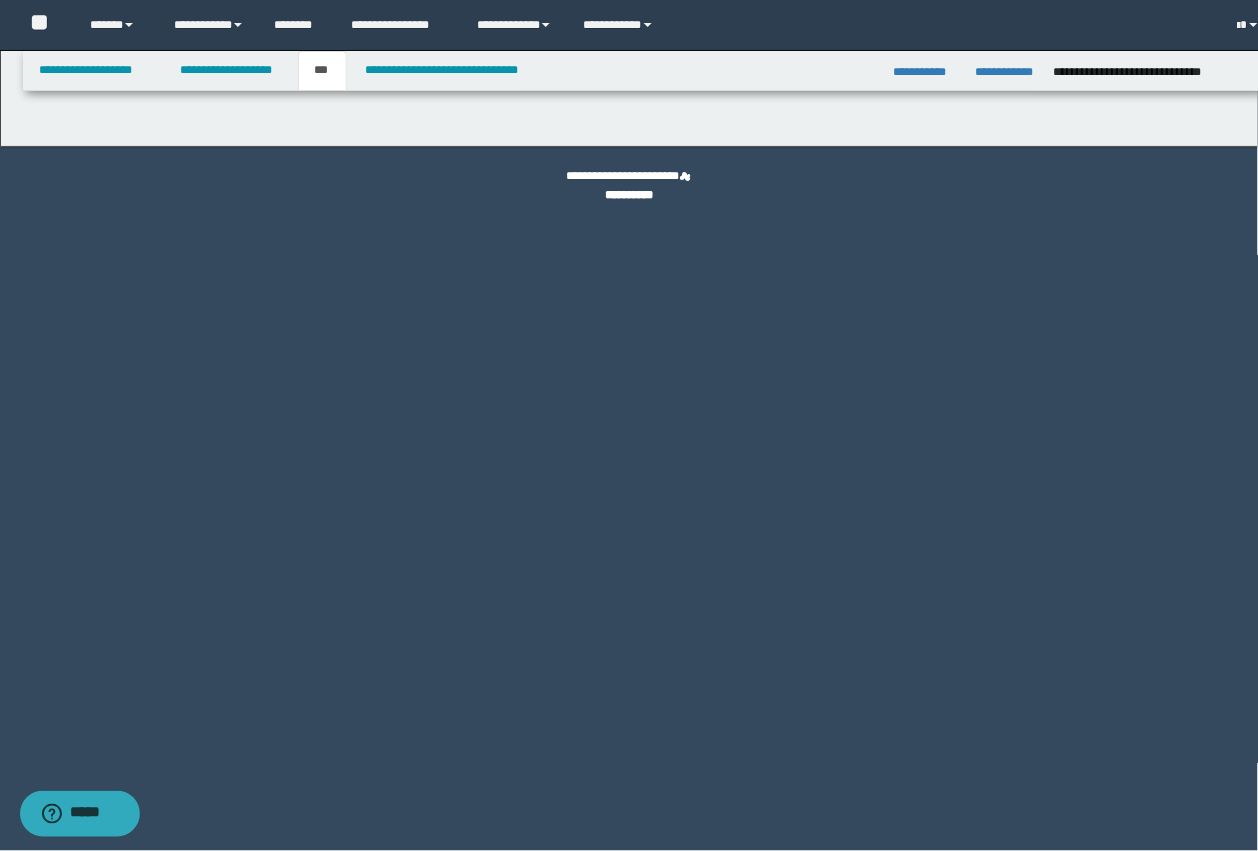 scroll, scrollTop: 0, scrollLeft: 0, axis: both 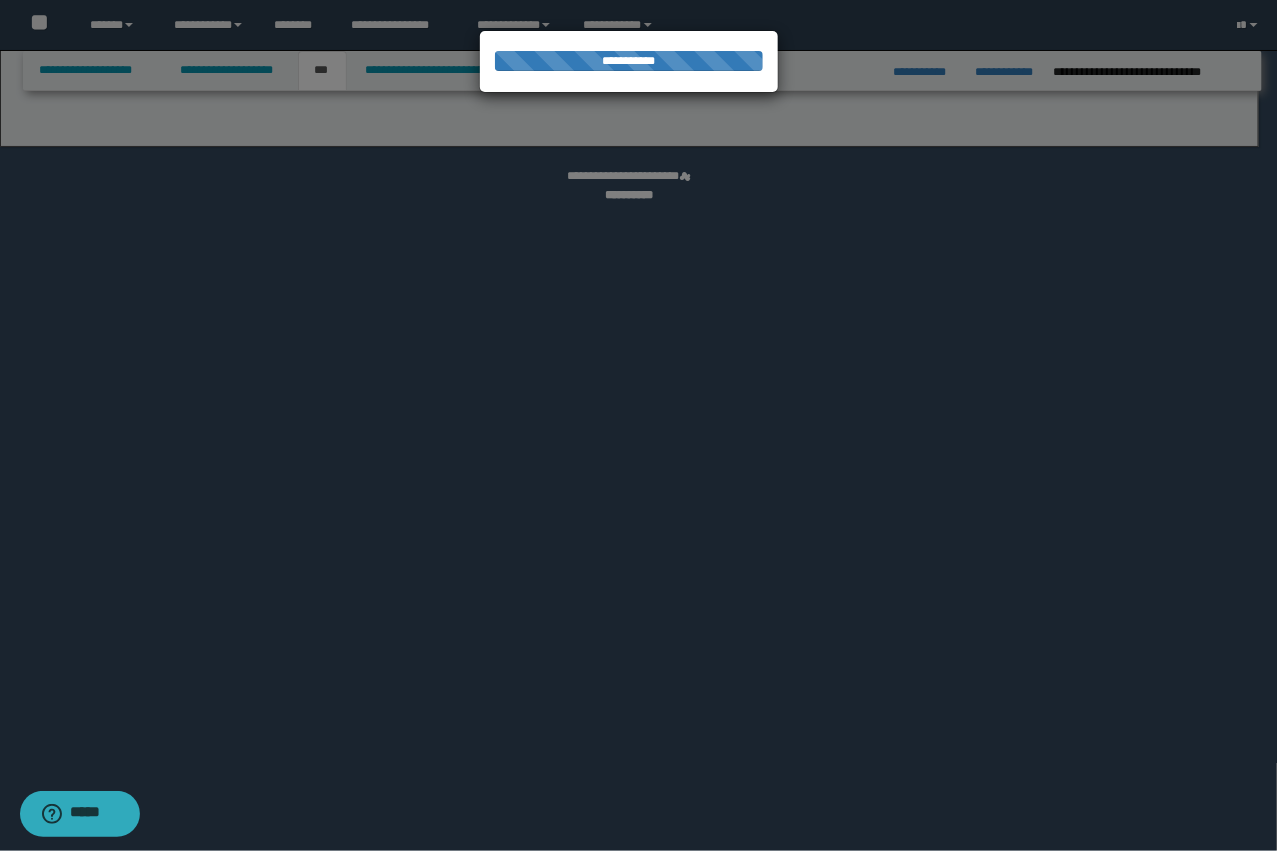 select on "*" 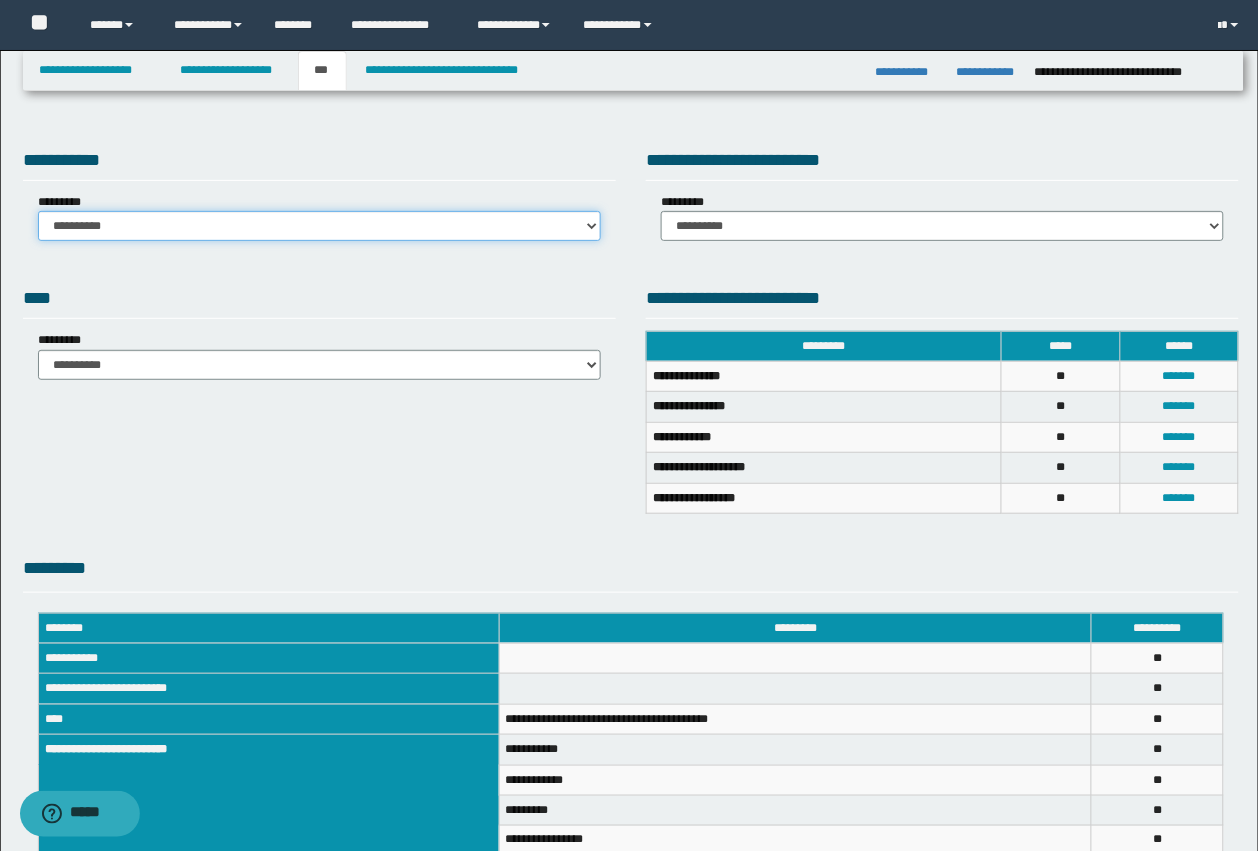 click on "**********" at bounding box center (319, 226) 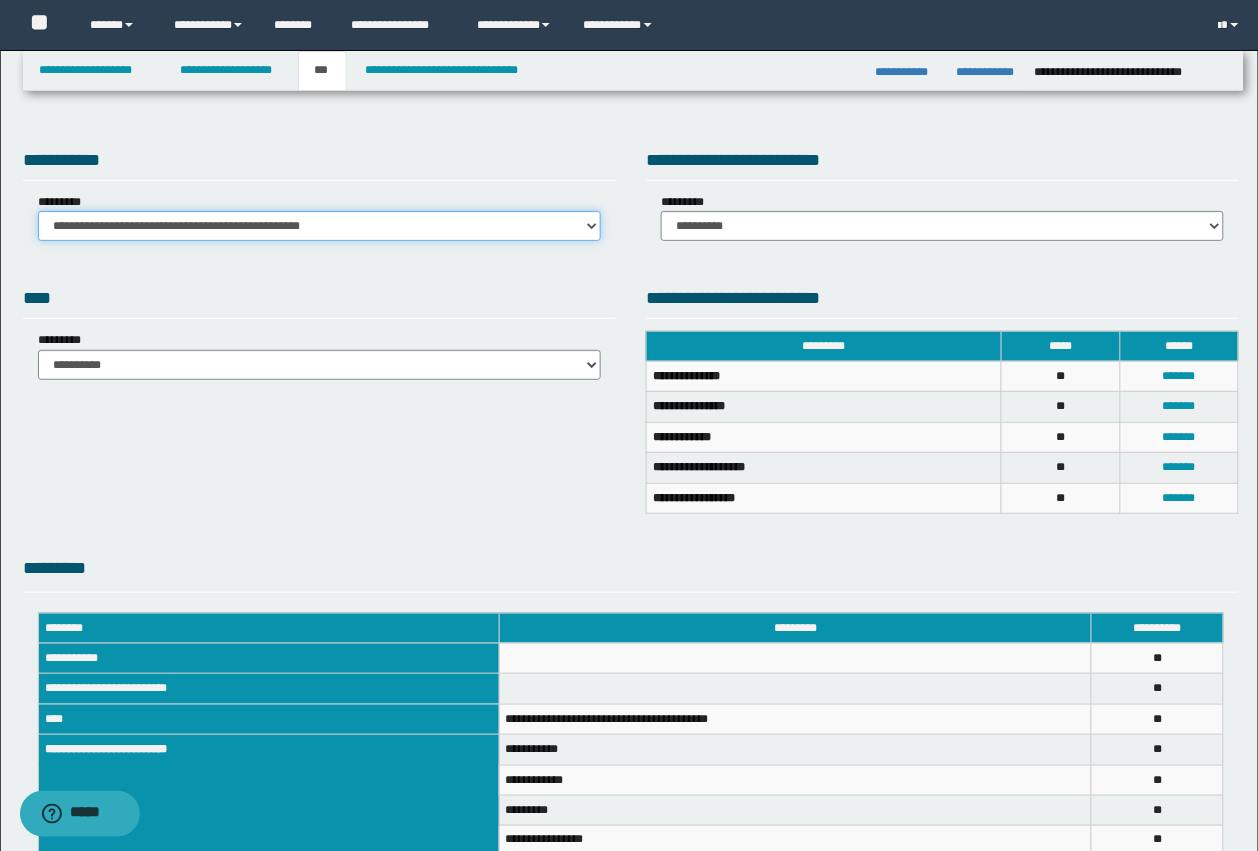 click on "**********" at bounding box center (319, 226) 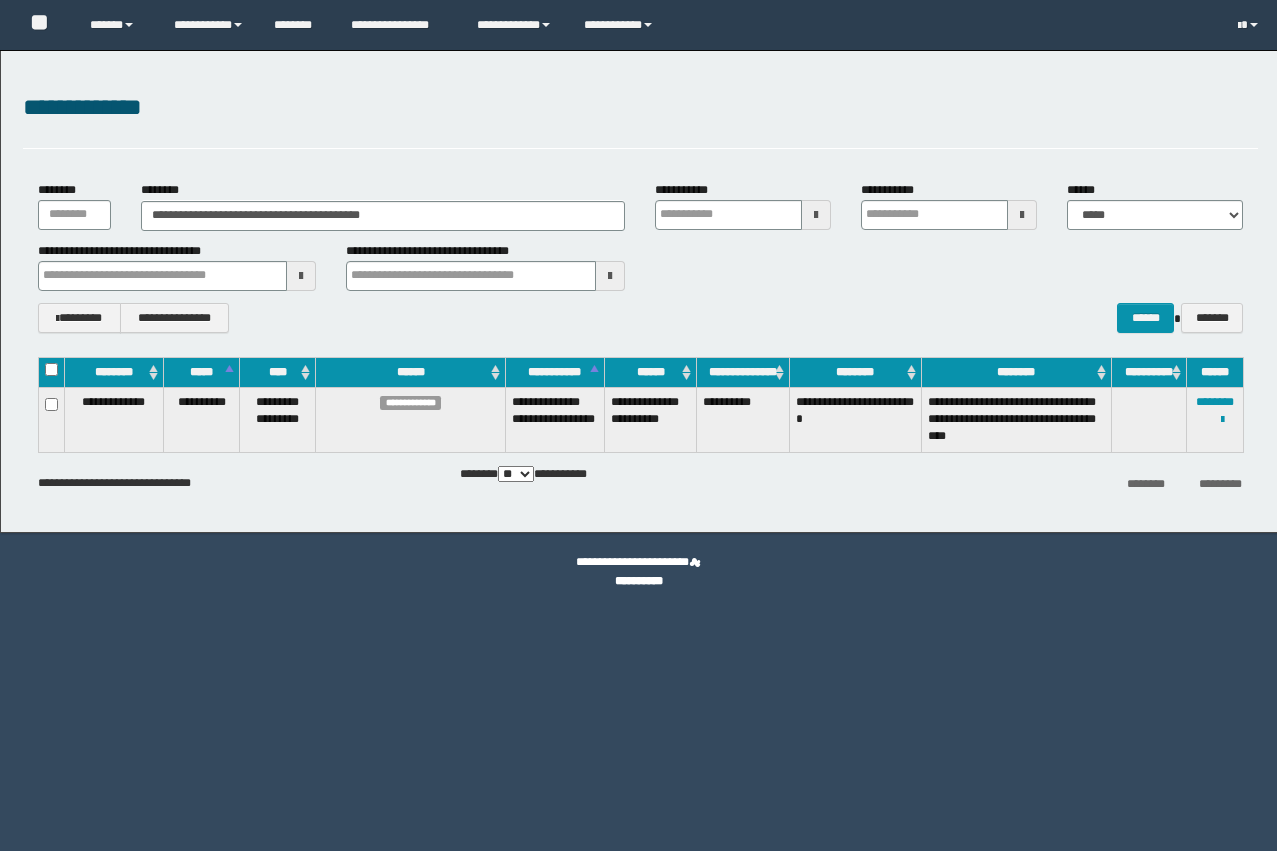 scroll, scrollTop: 0, scrollLeft: 0, axis: both 